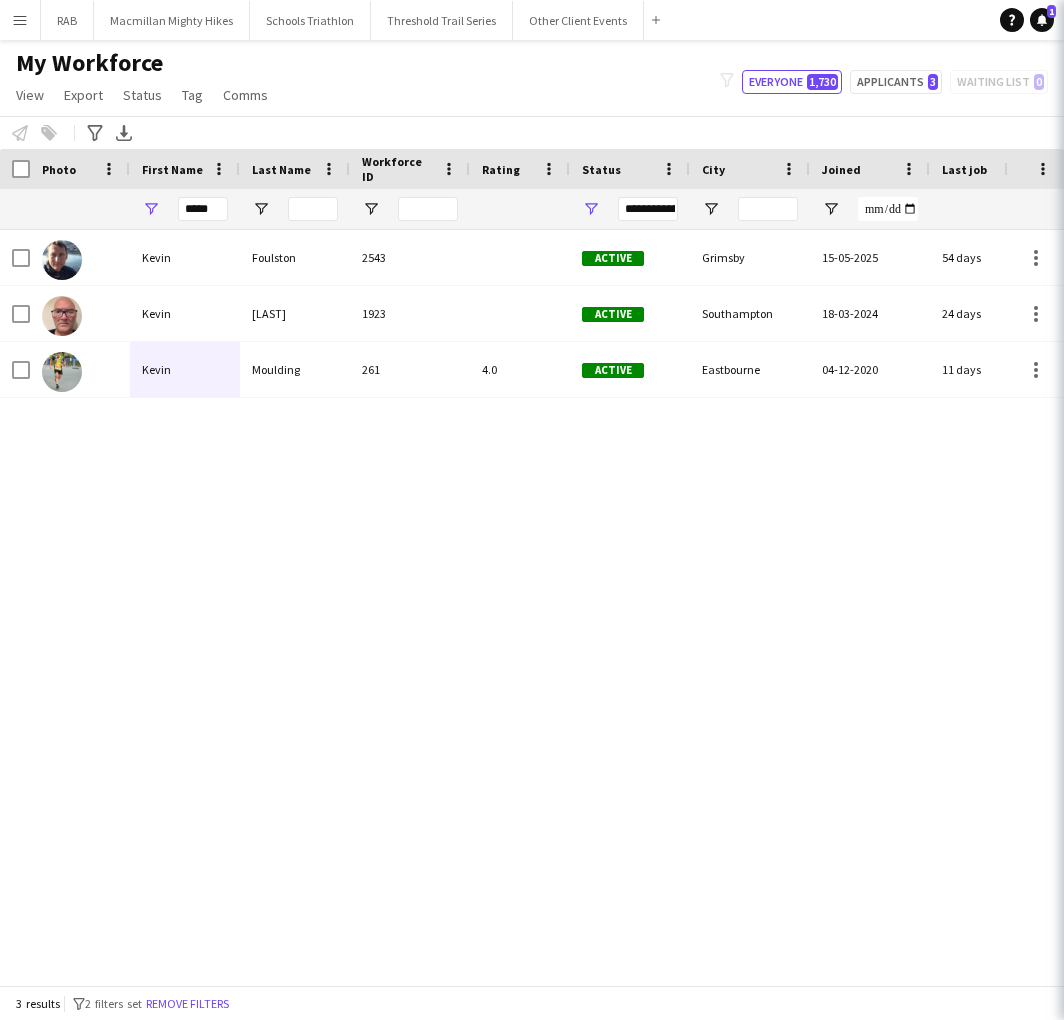 scroll, scrollTop: 0, scrollLeft: 0, axis: both 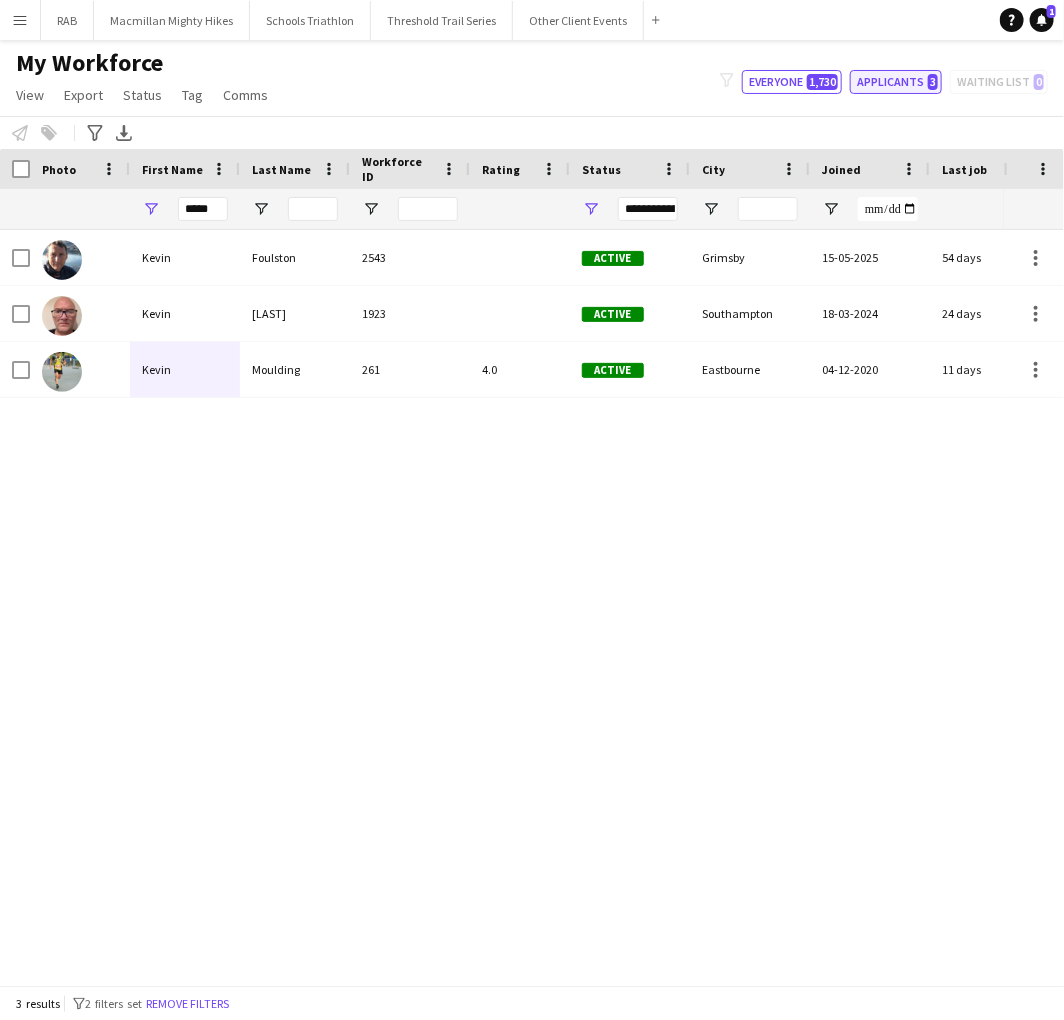 click on "Applicants   3" 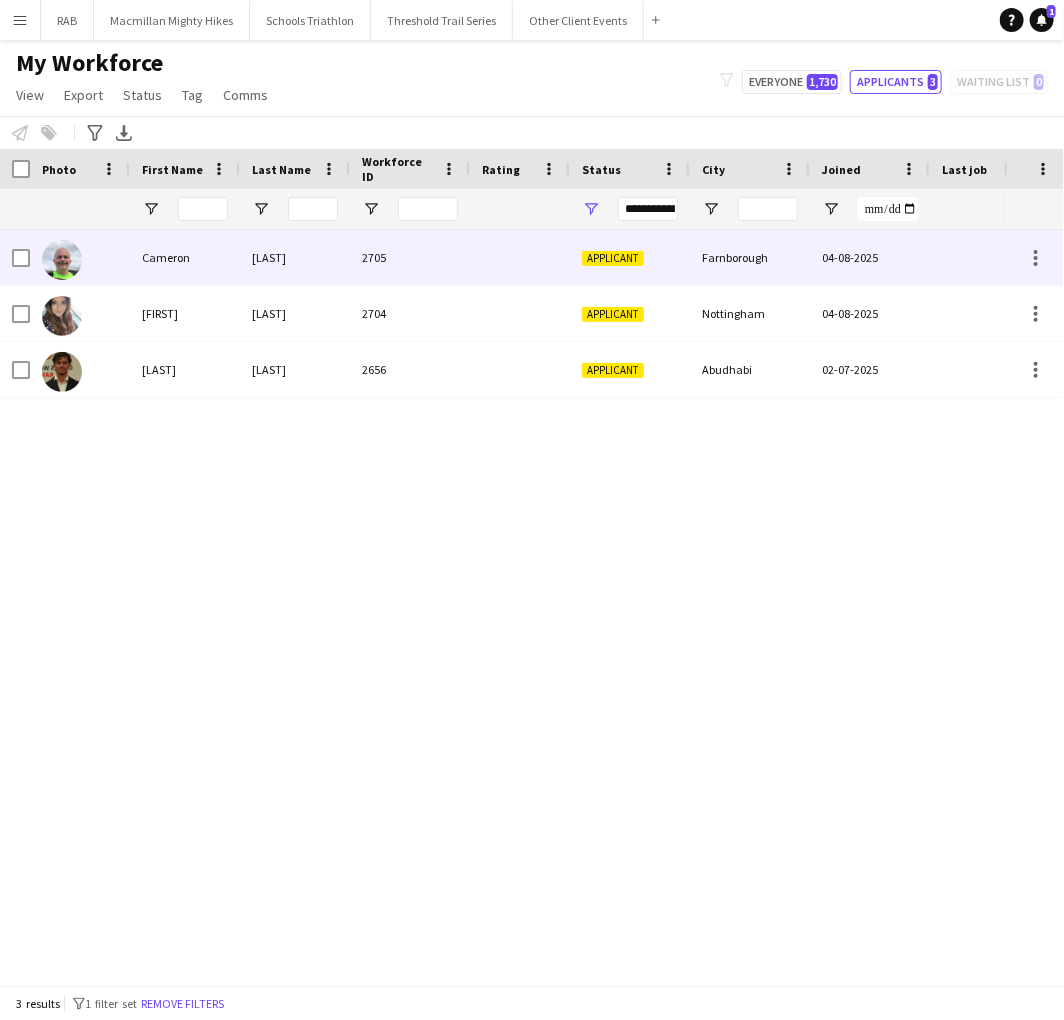 click on "[LAST]" at bounding box center [295, 257] 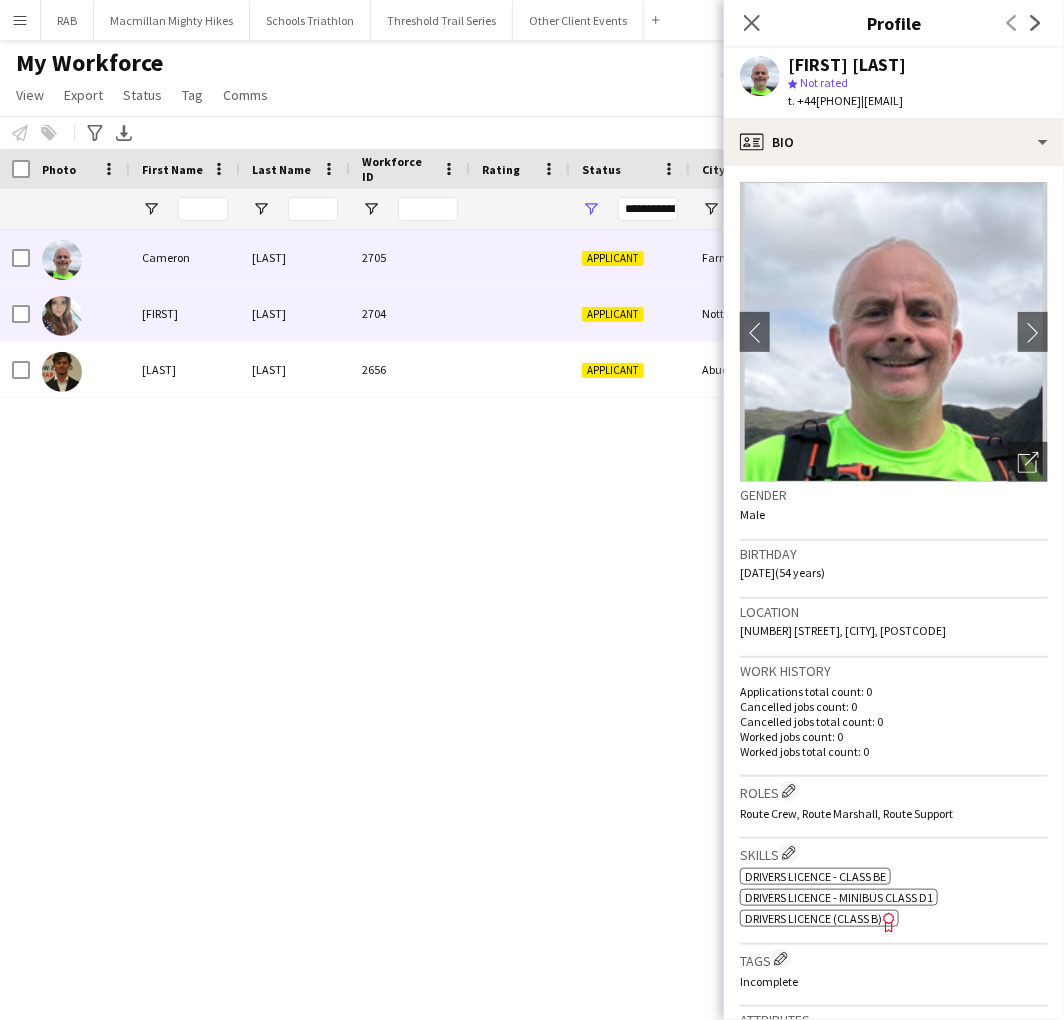 click on "[LAST]" at bounding box center [295, 313] 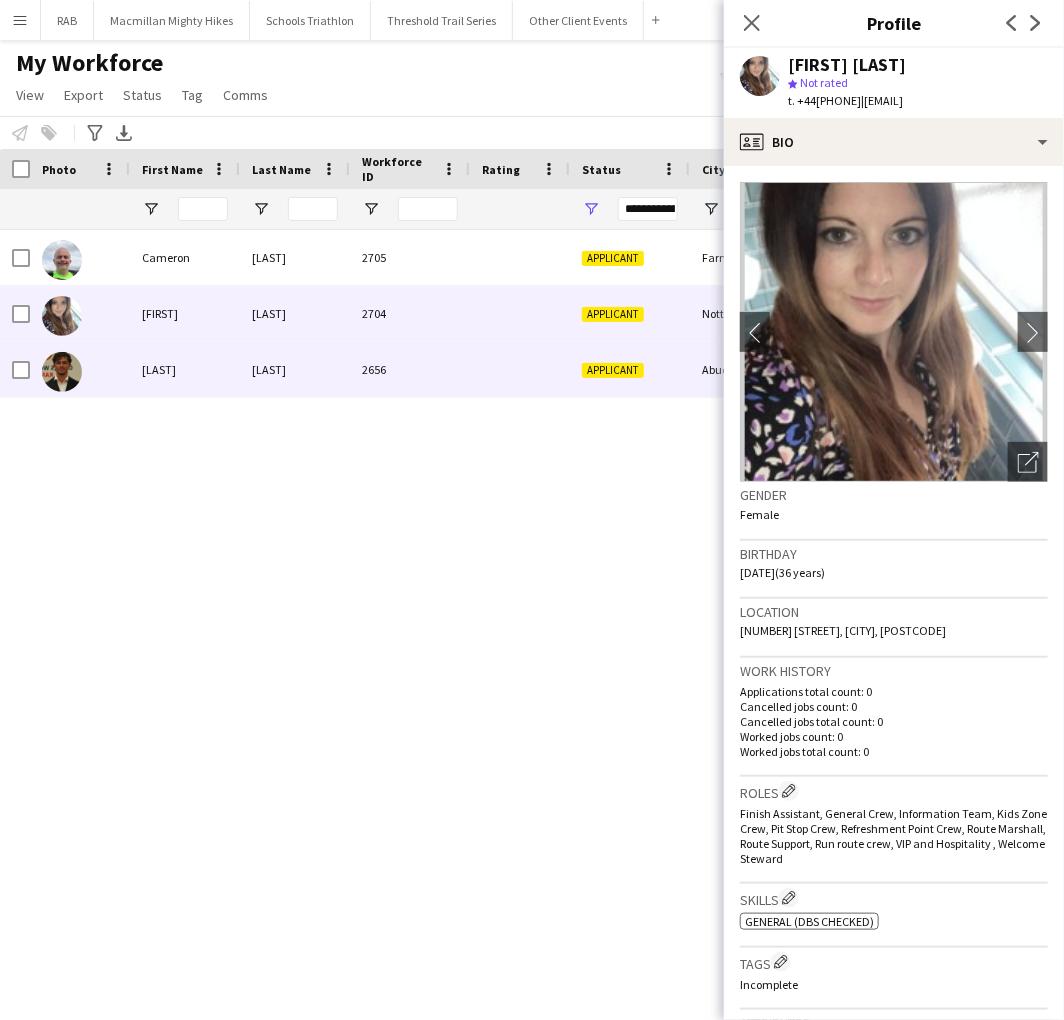 click on "[LAST]" at bounding box center [295, 369] 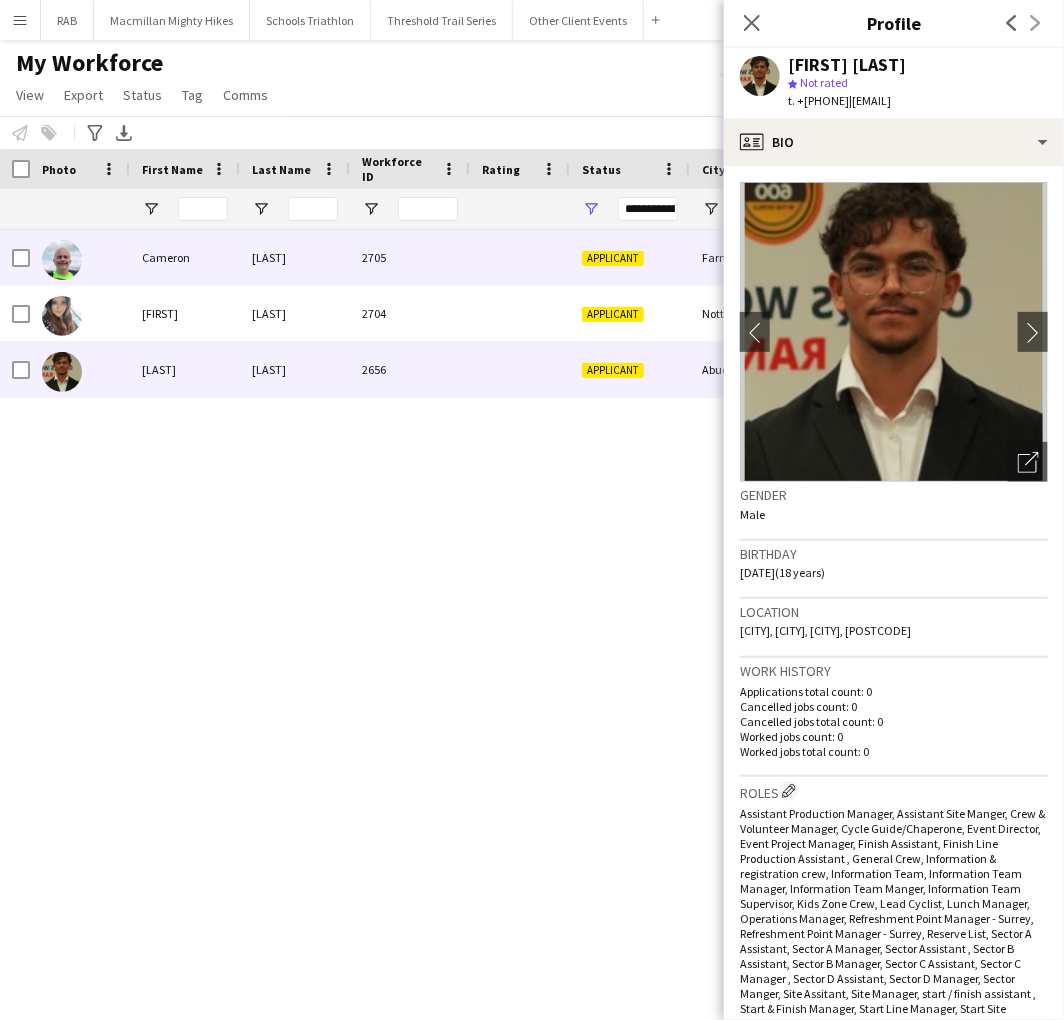 click on "[LAST]" at bounding box center [295, 257] 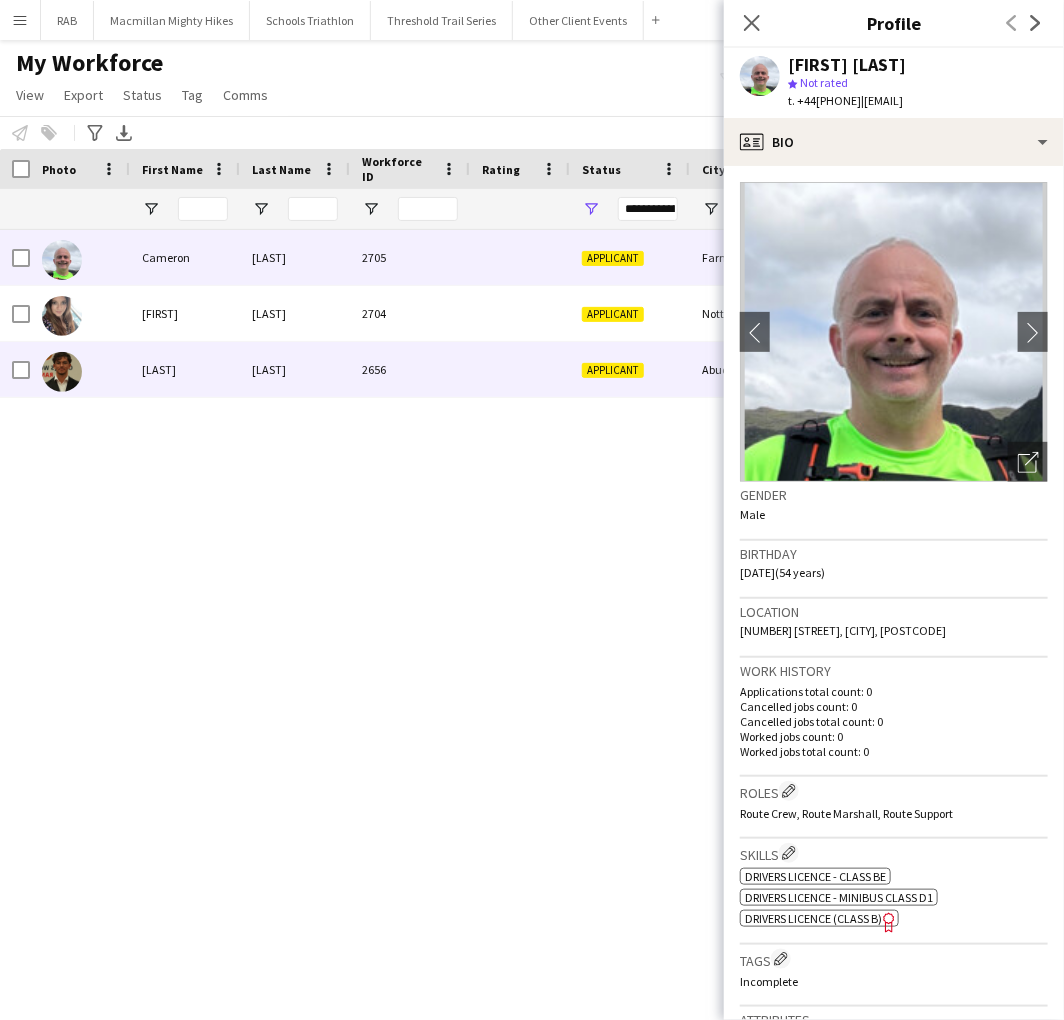 click on "[LAST]" at bounding box center (295, 369) 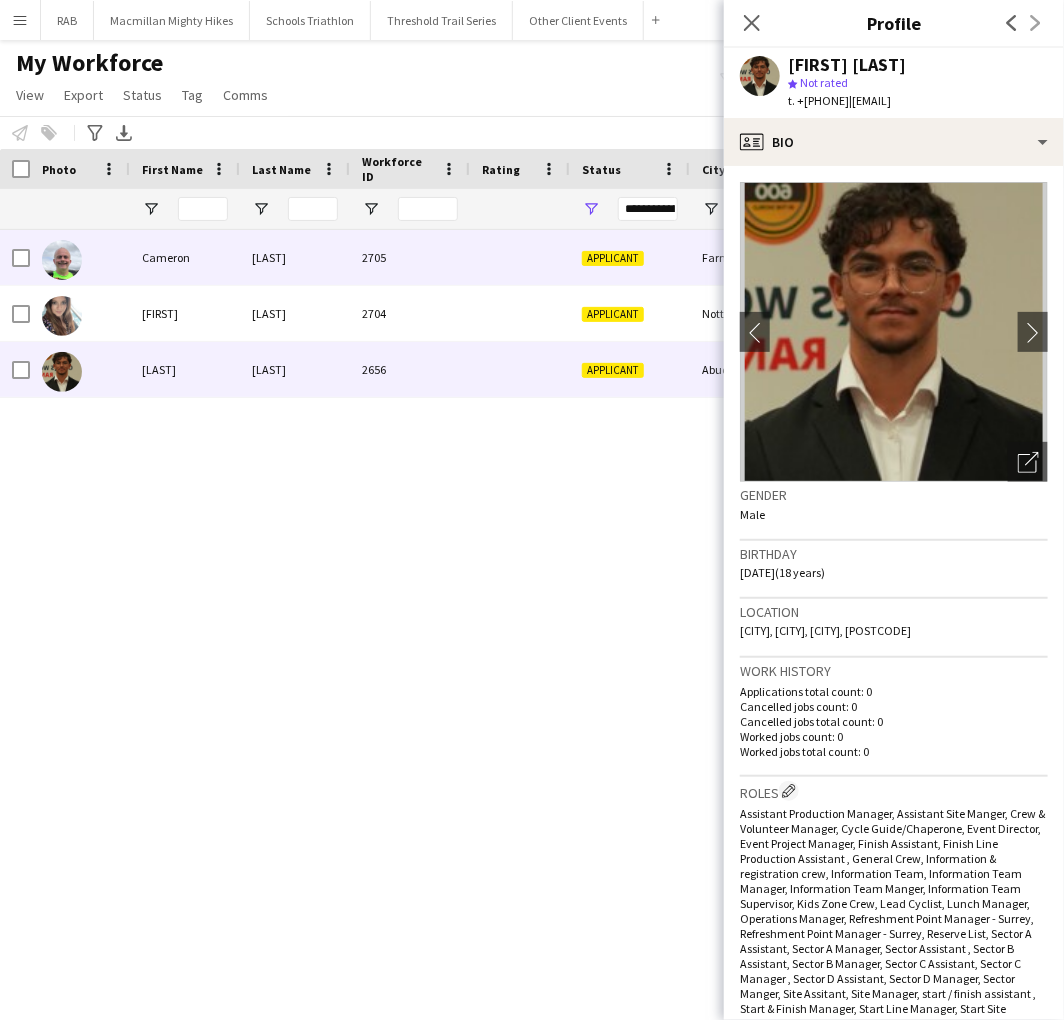click on "[LAST]" at bounding box center [295, 257] 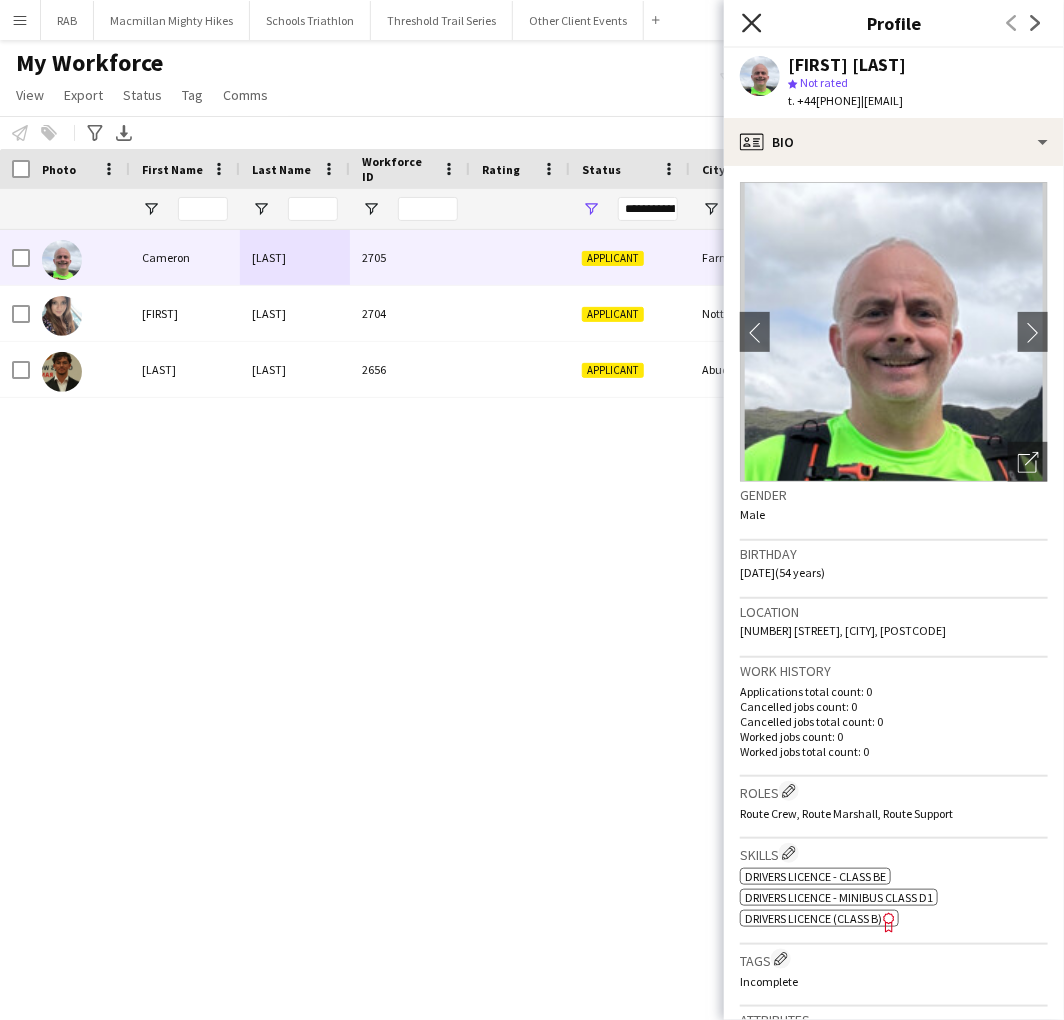 click on "Close pop-in" 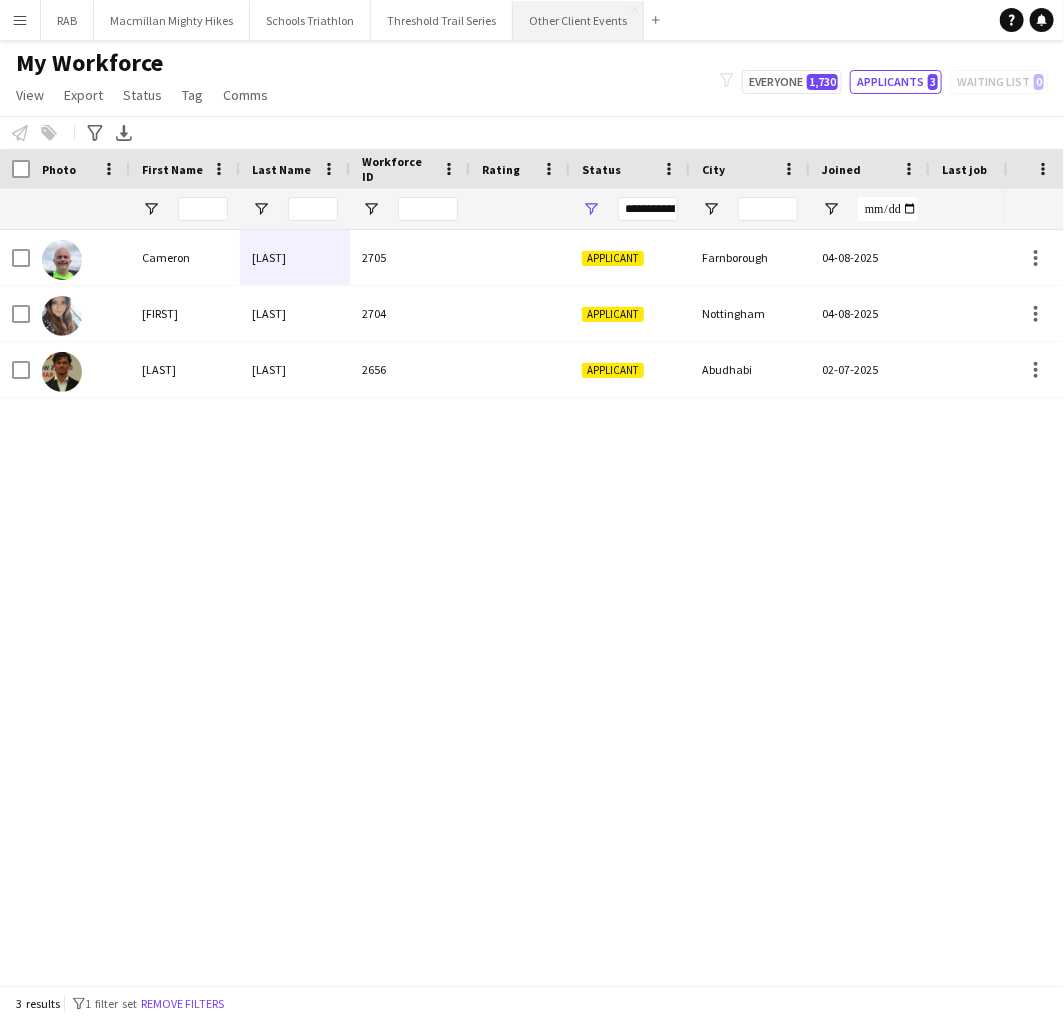 click on "Other Client Events
Close" at bounding box center [578, 20] 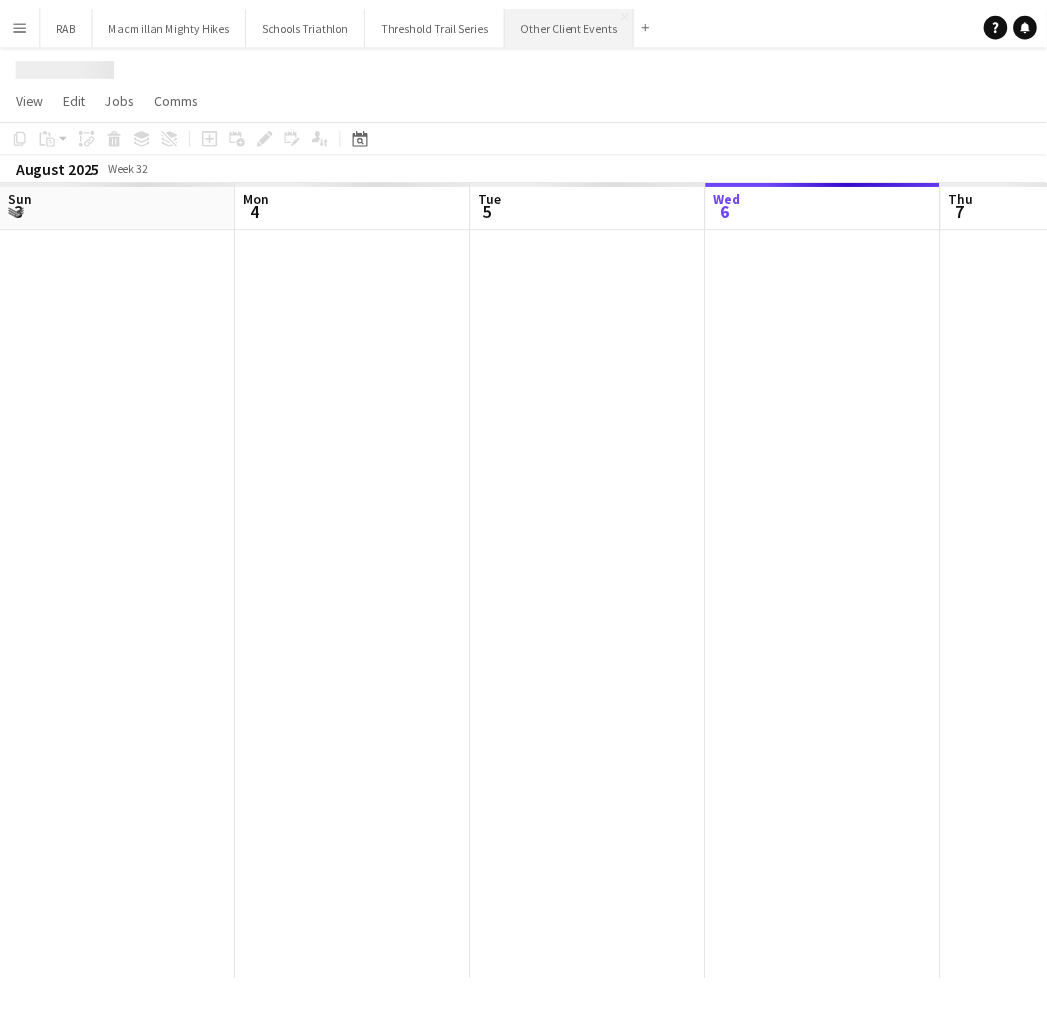 scroll, scrollTop: 0, scrollLeft: 477, axis: horizontal 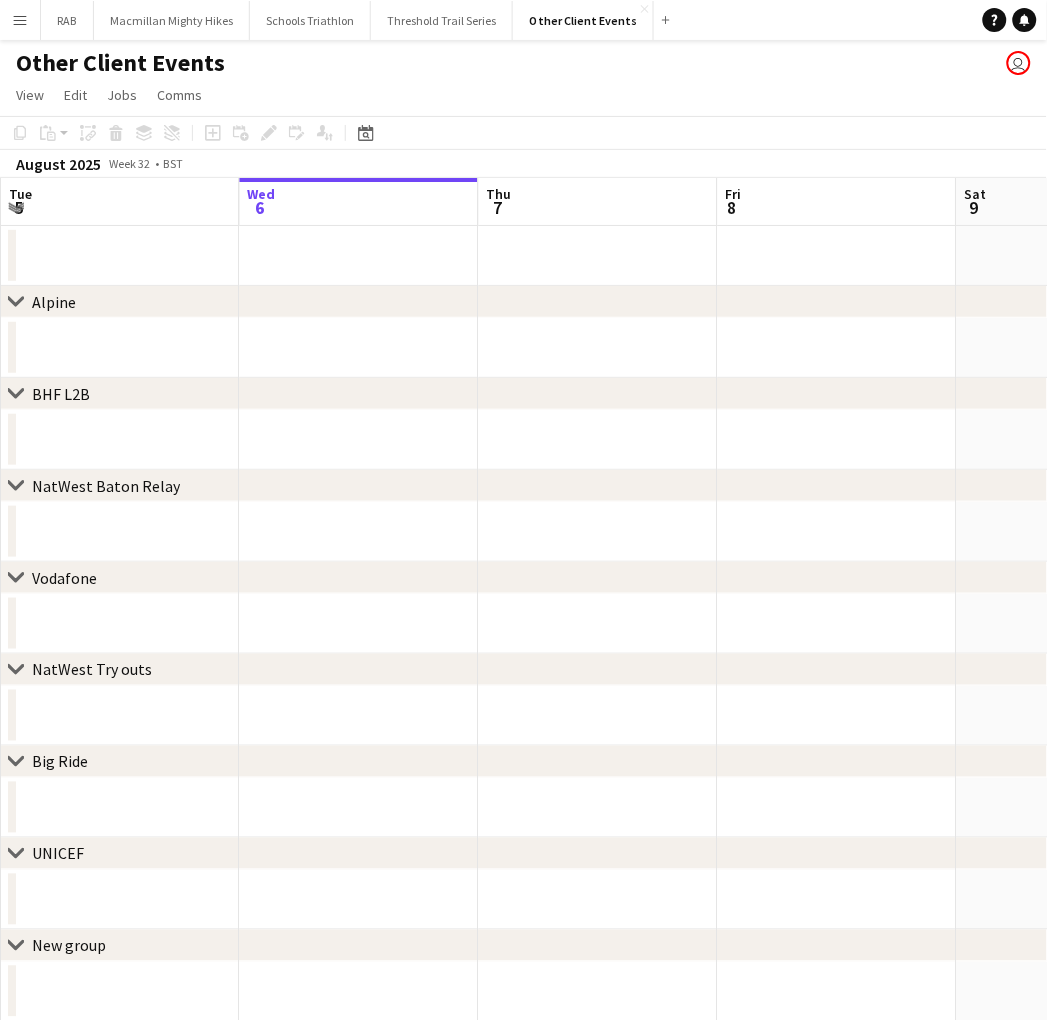 click on "Date picker
AUG 2025 AUG 2025 Monday M Tuesday T Wednesday W Thursday T Friday F Saturday S Sunday S  AUG   1   2   3   4   5   6   7   8   9   10   11   12   13   14   15   16   17   18   19   20   21   22   23   24   25   26   27   28   29   30   31
Comparison range
Comparison range
Today" 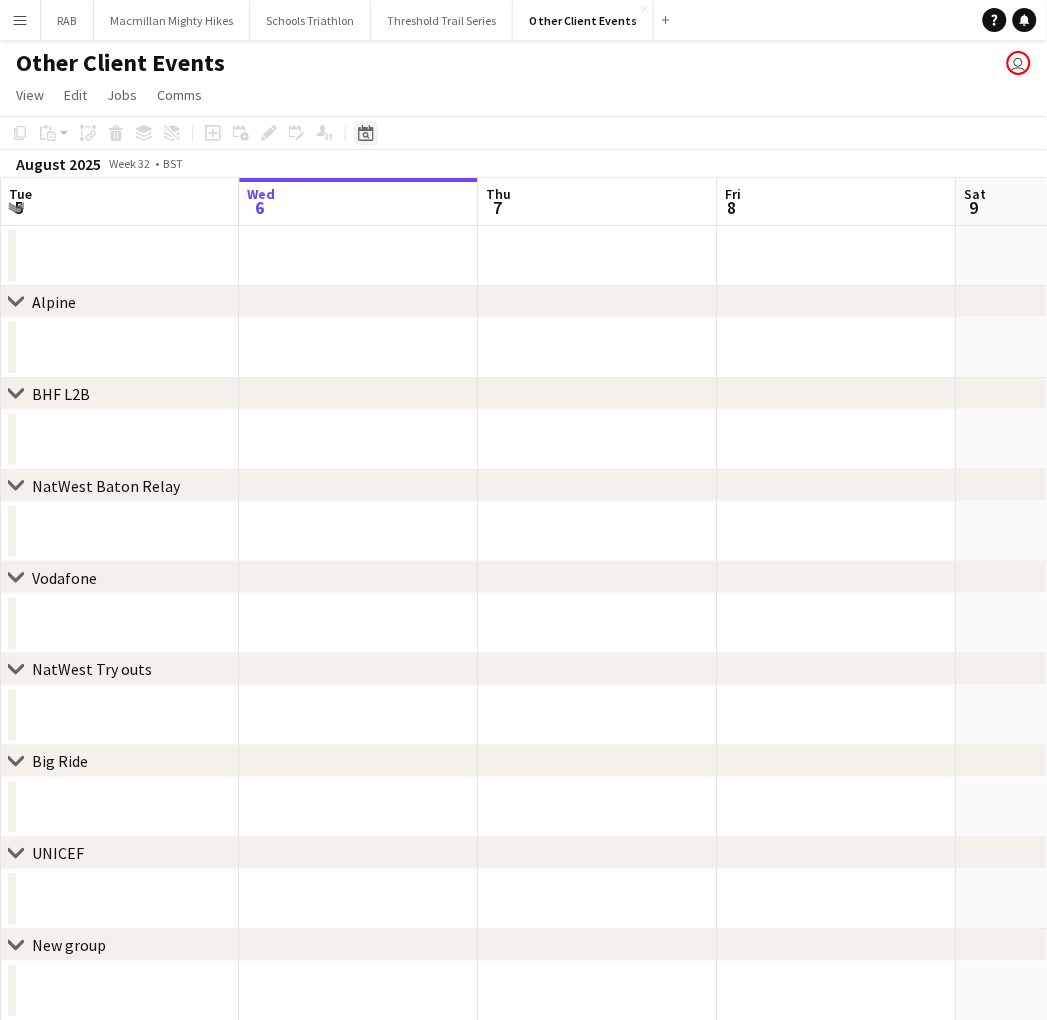 click 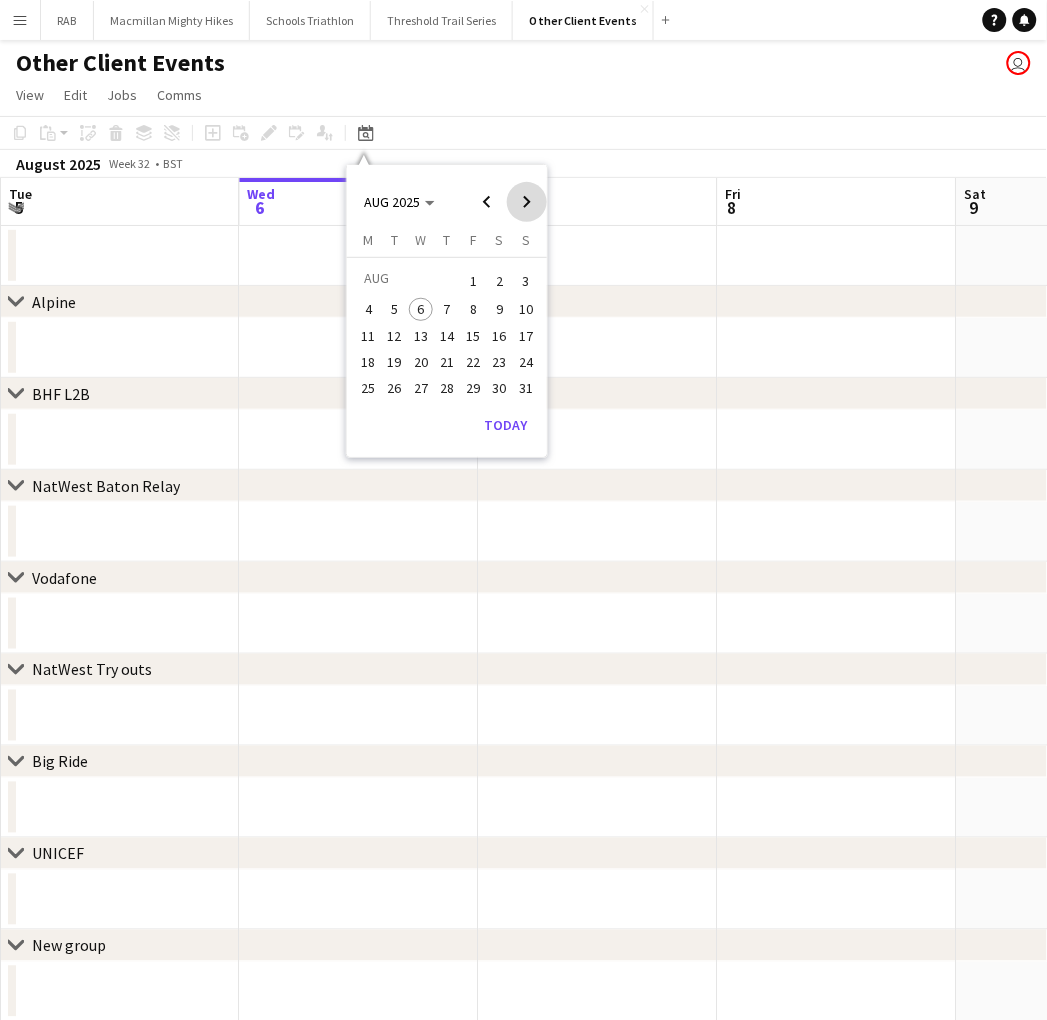 click at bounding box center (527, 202) 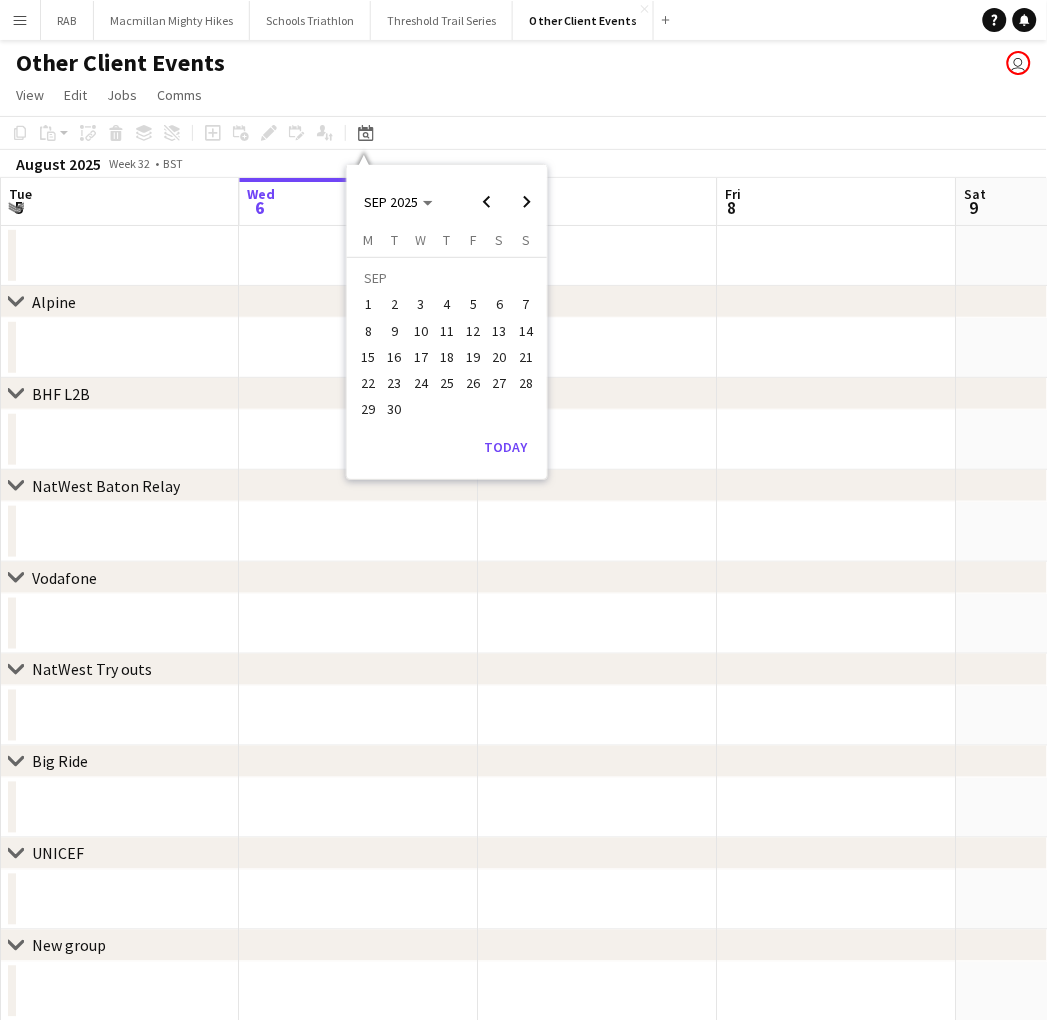 click on "6" at bounding box center (500, 305) 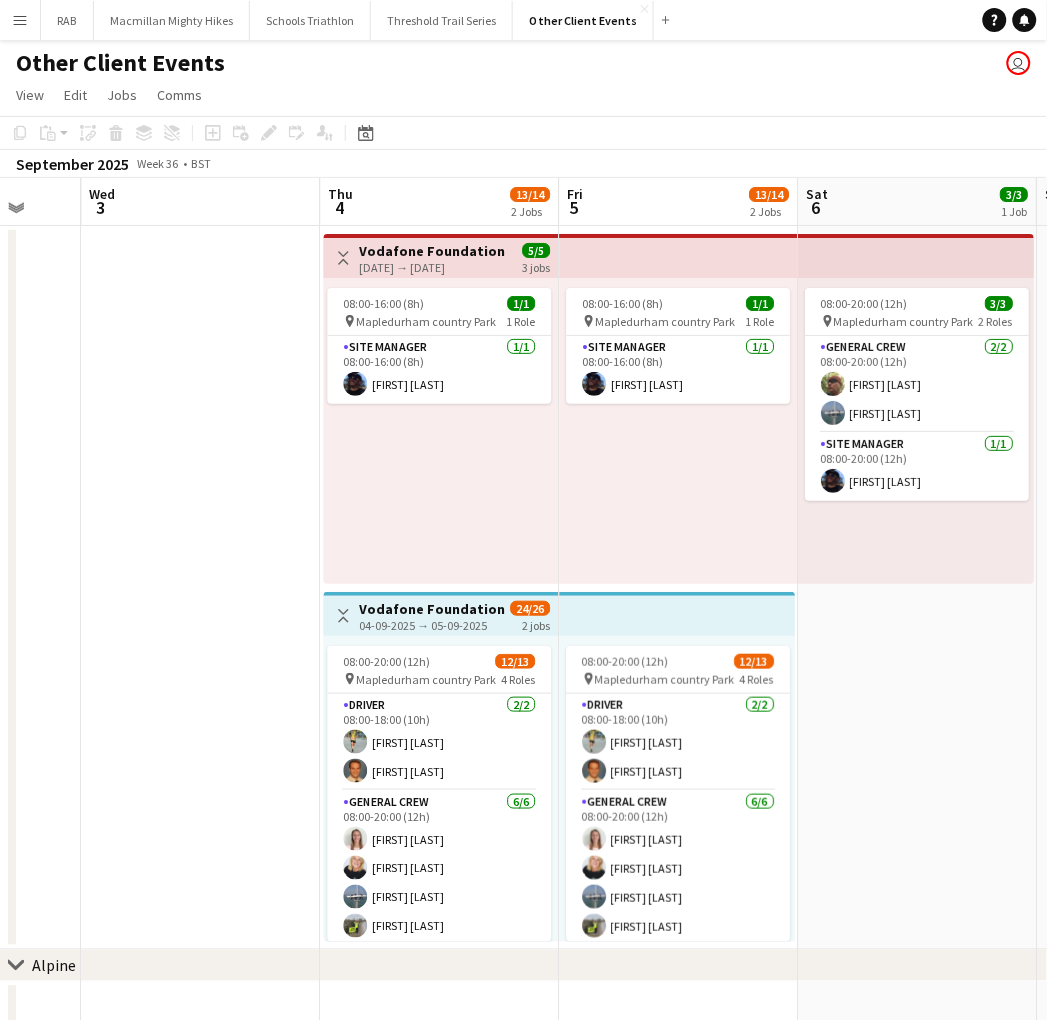 scroll, scrollTop: 0, scrollLeft: 634, axis: horizontal 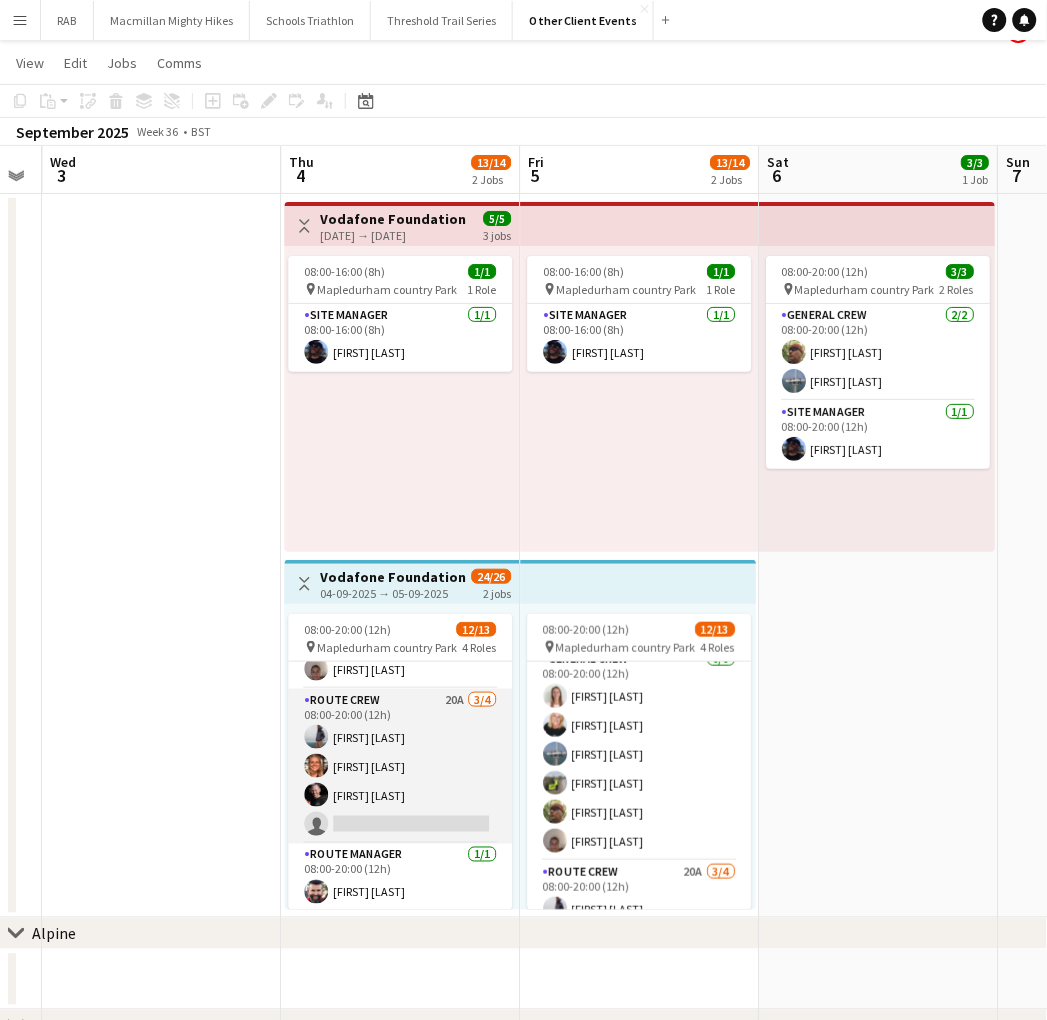 click on "Route Crew   20A   3/4   08:00-20:00 (12h)
[FIRST] [LAST] [FIRST] [LAST]
single-neutral-actions" at bounding box center (400, 766) 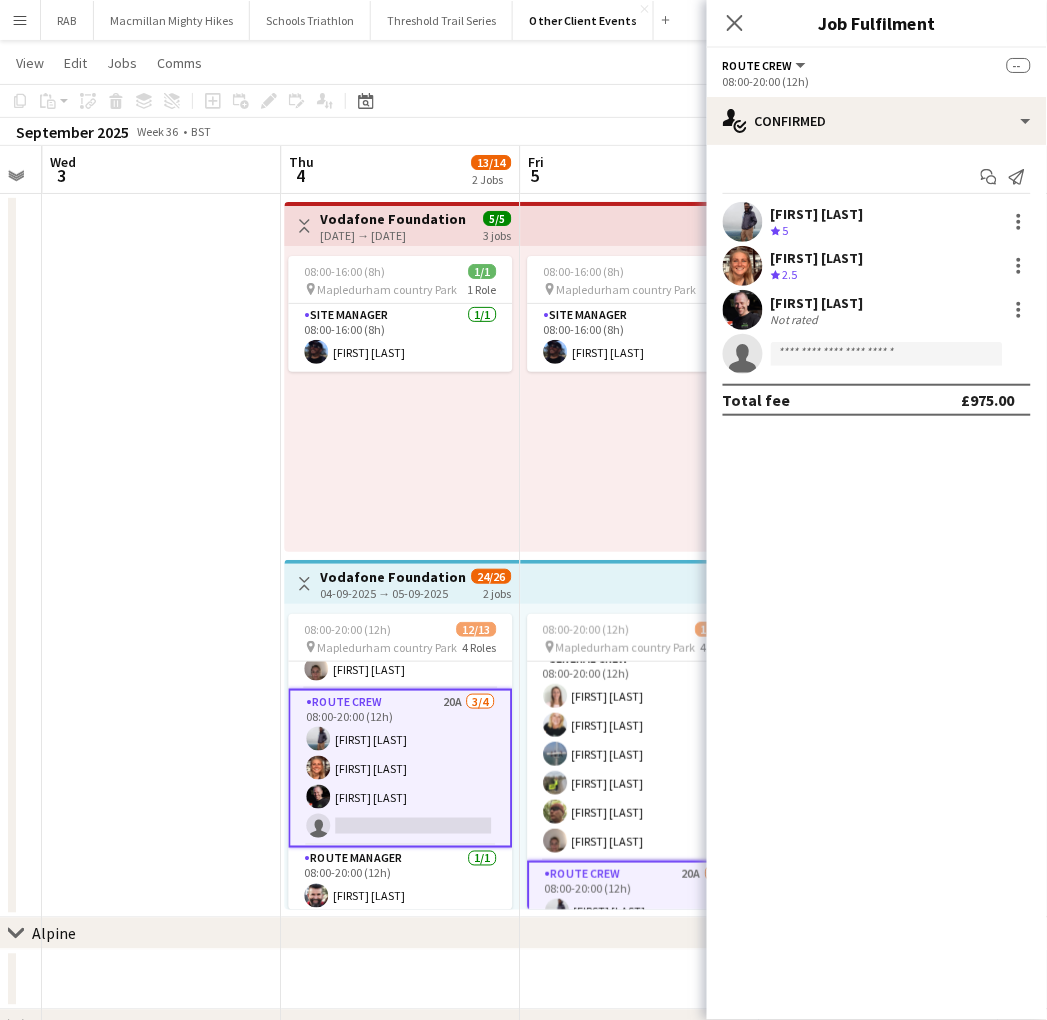 click at bounding box center [743, 310] 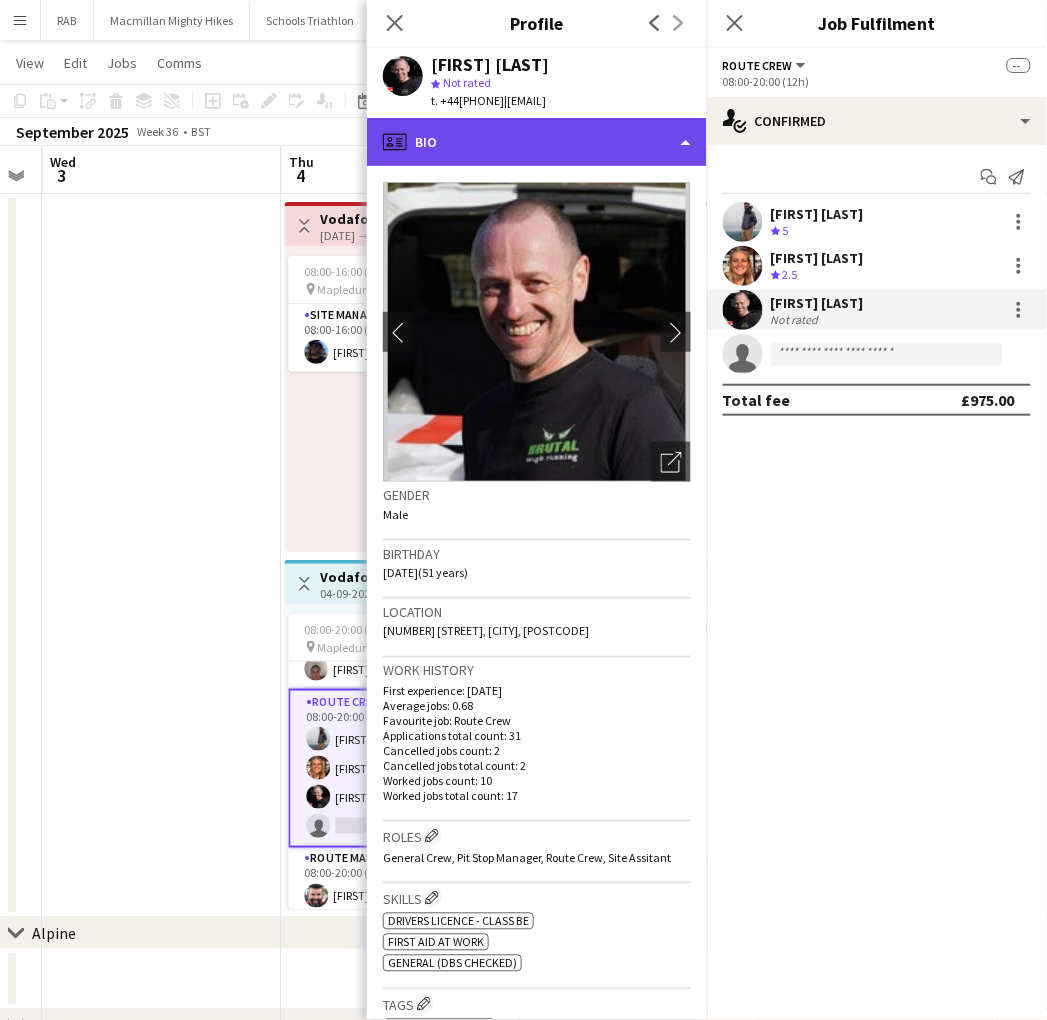 click on "profile
Bio" 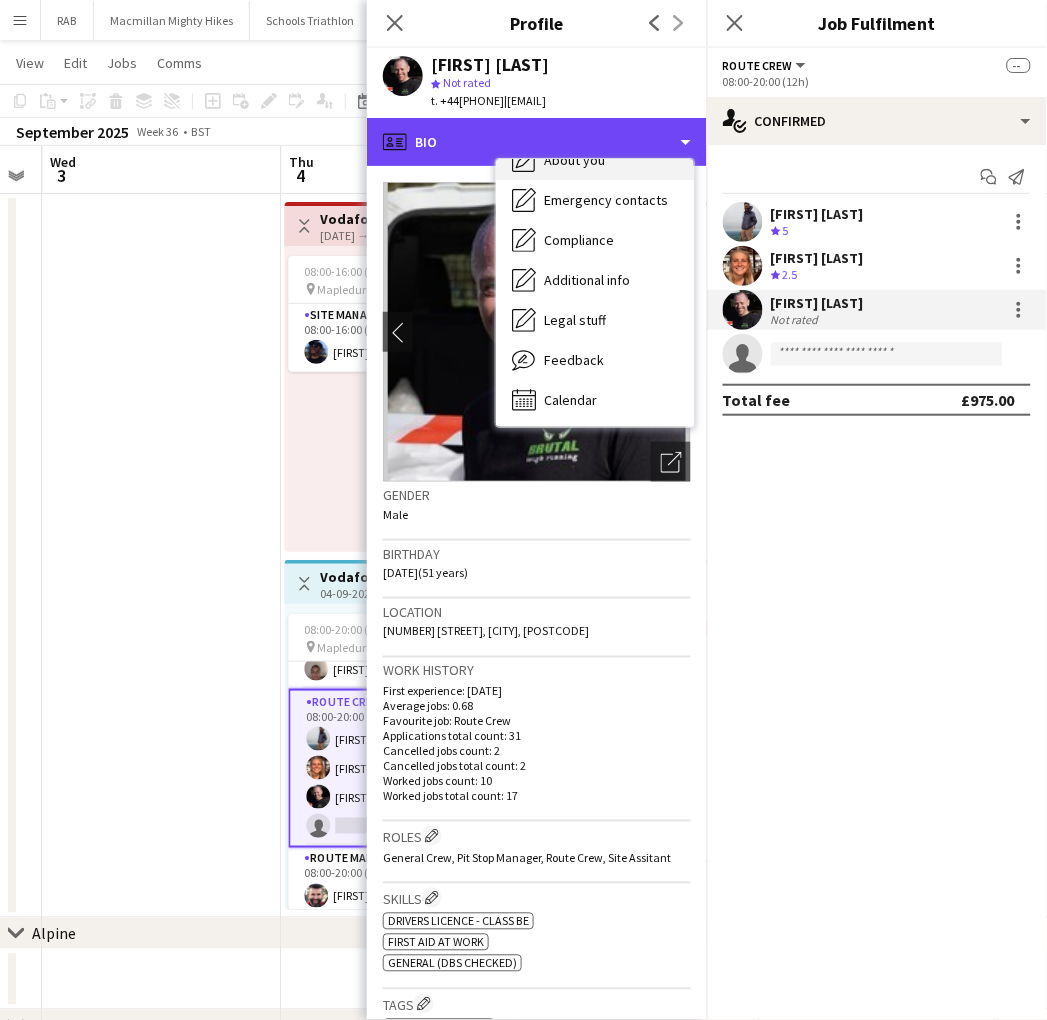scroll, scrollTop: 107, scrollLeft: 0, axis: vertical 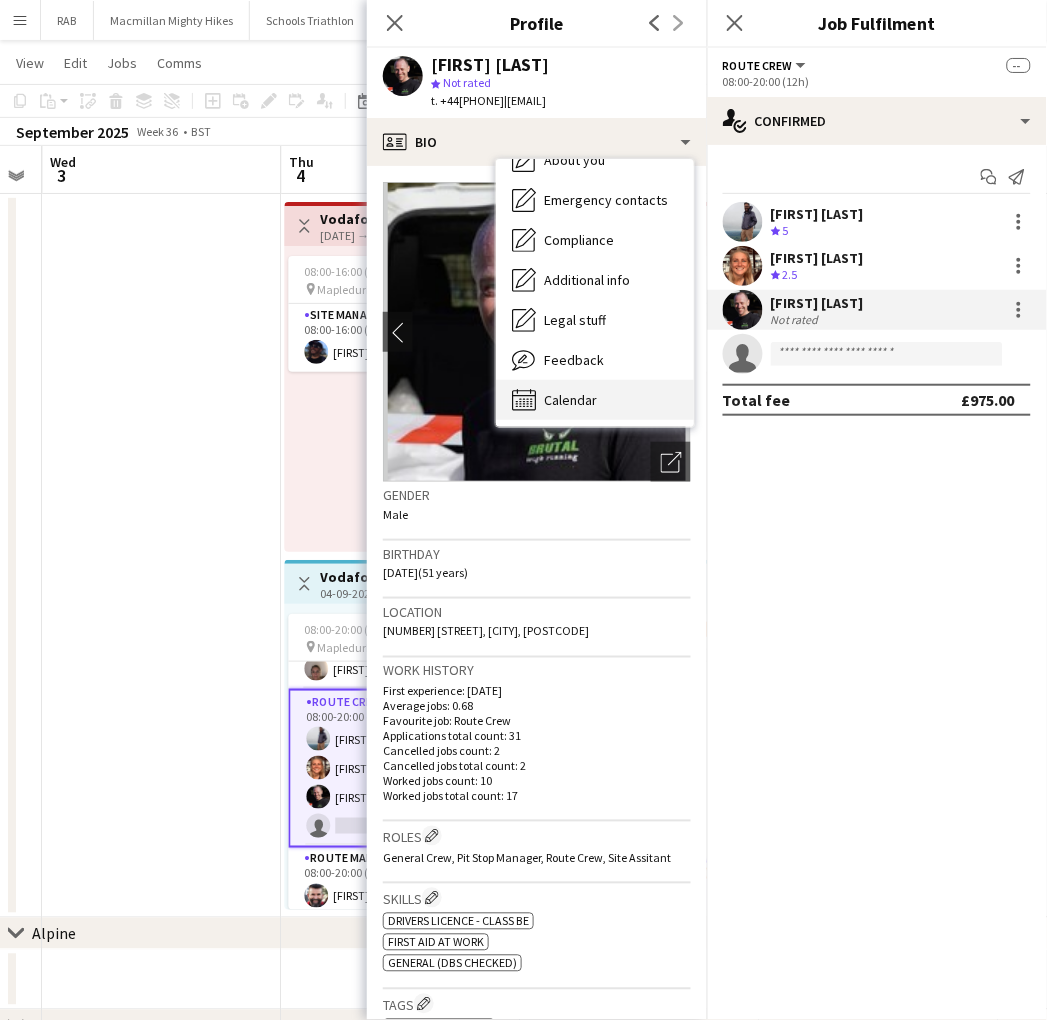 click on "Calendar
Calendar" at bounding box center (595, 400) 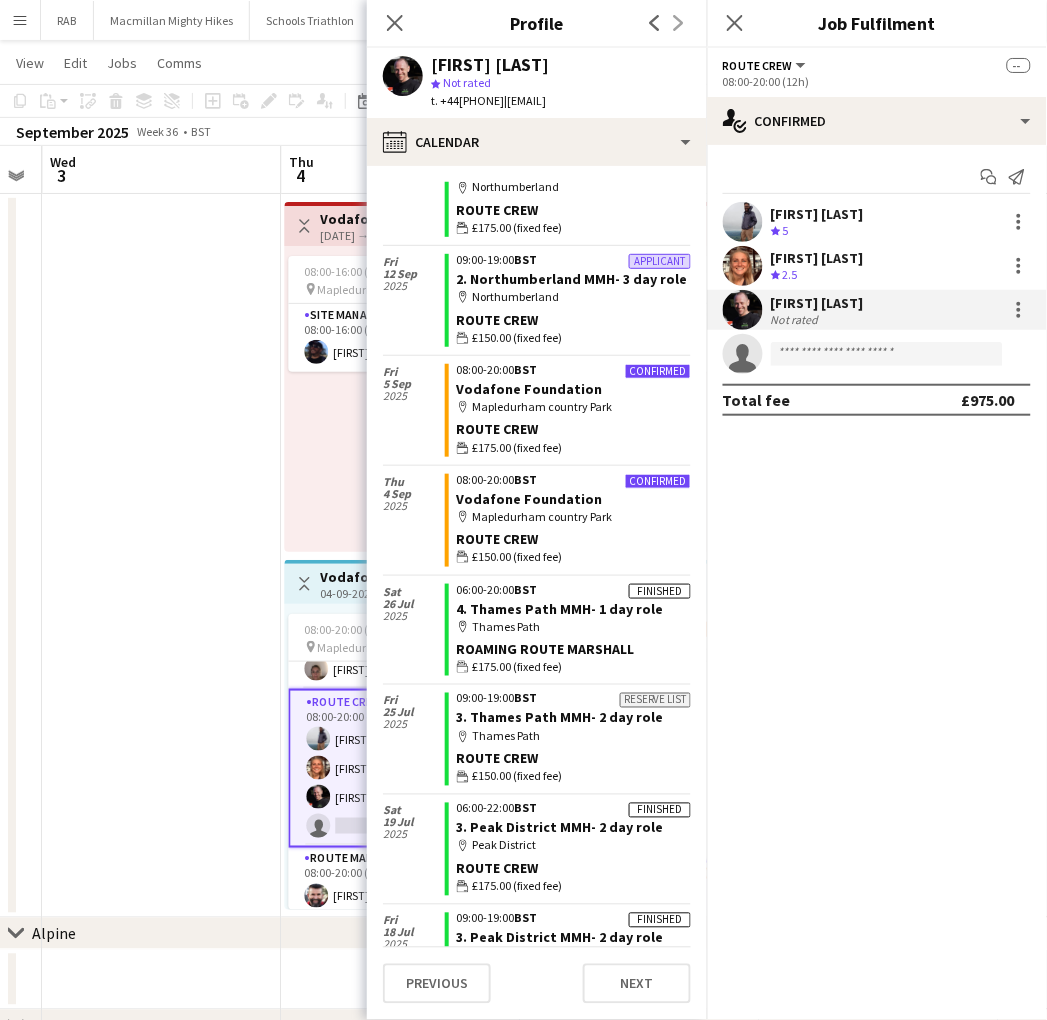 scroll, scrollTop: 758, scrollLeft: 0, axis: vertical 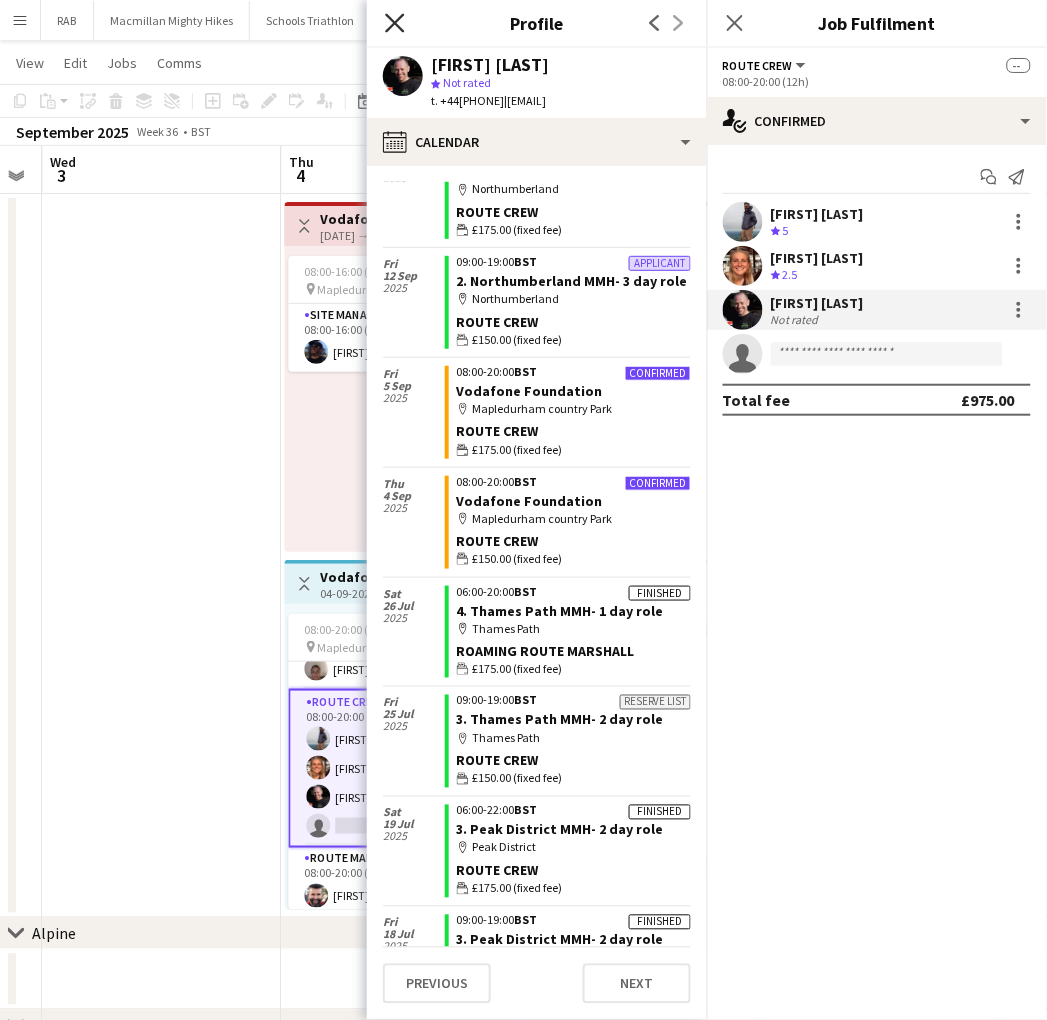 click 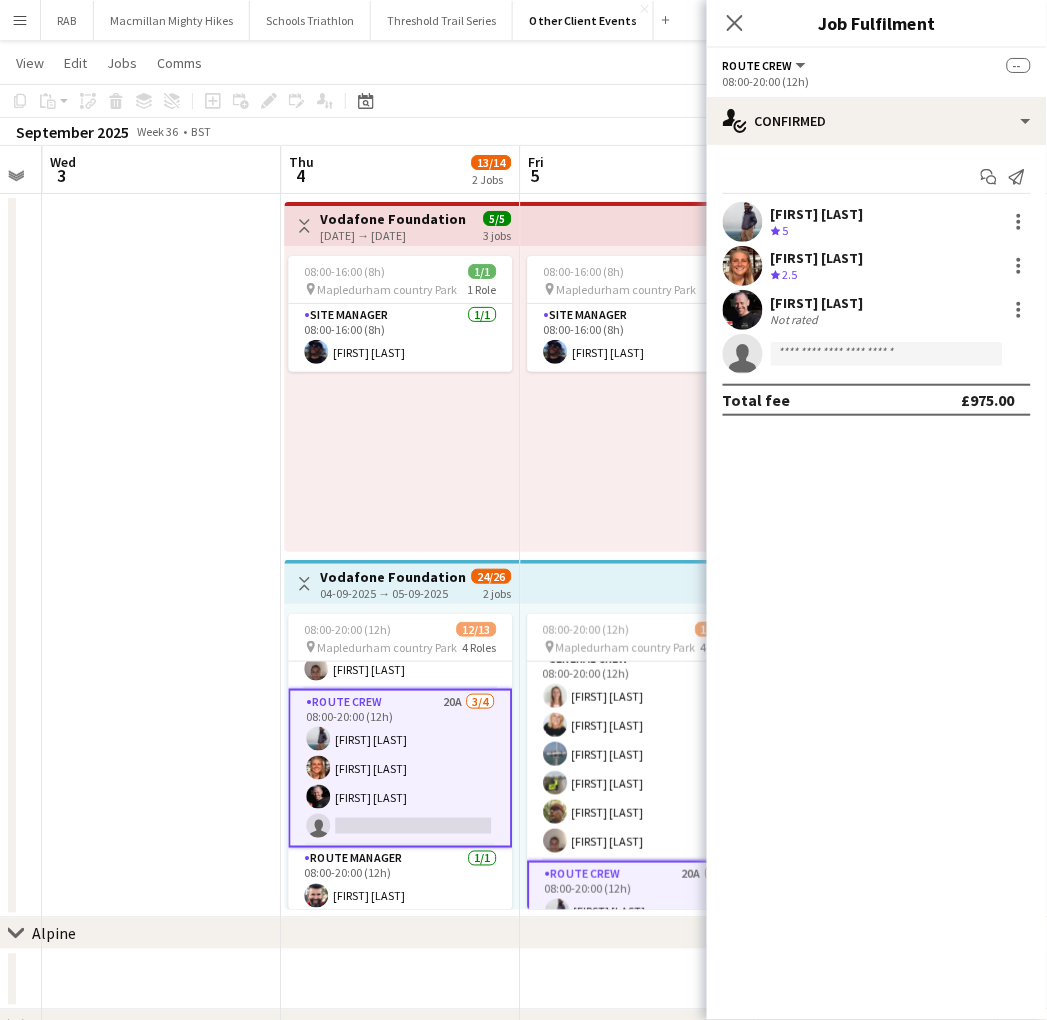 click at bounding box center [743, 266] 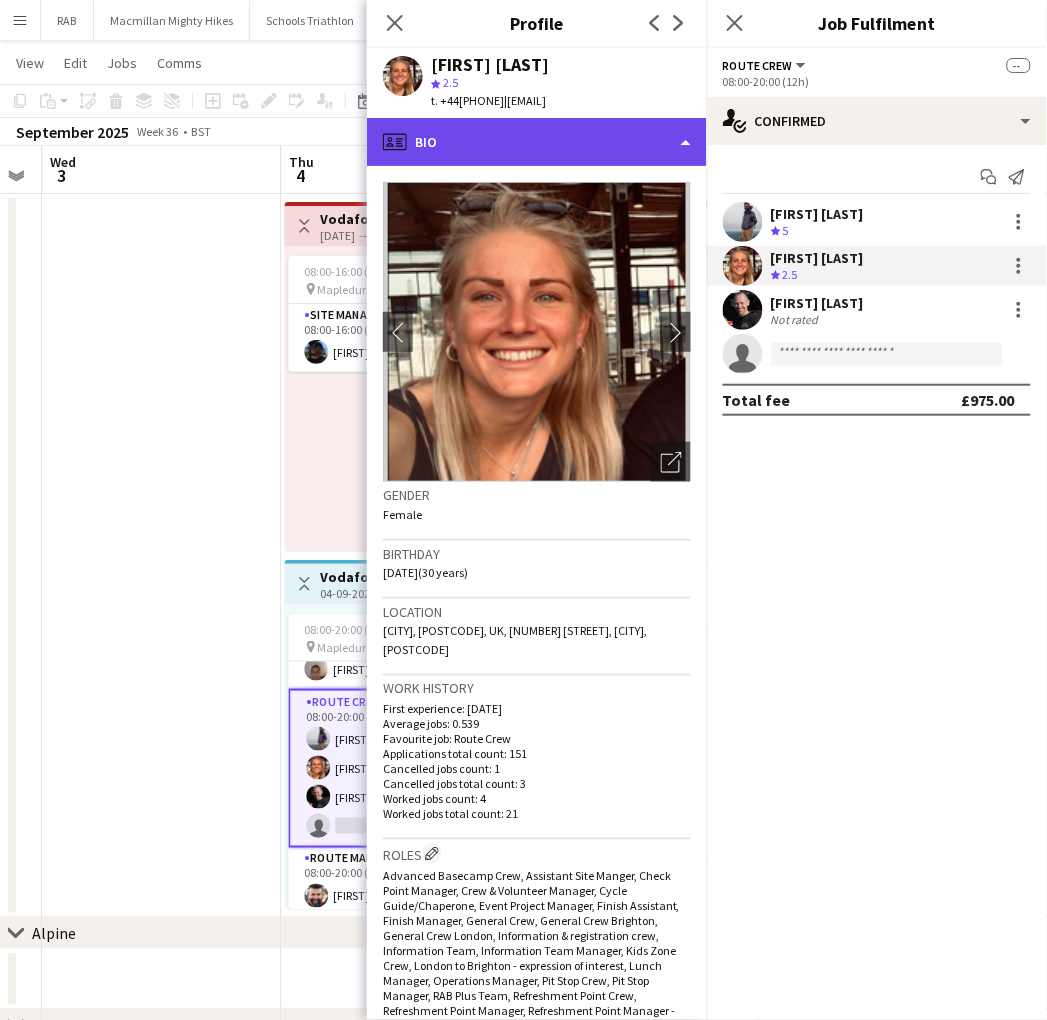 click on "profile
Bio" 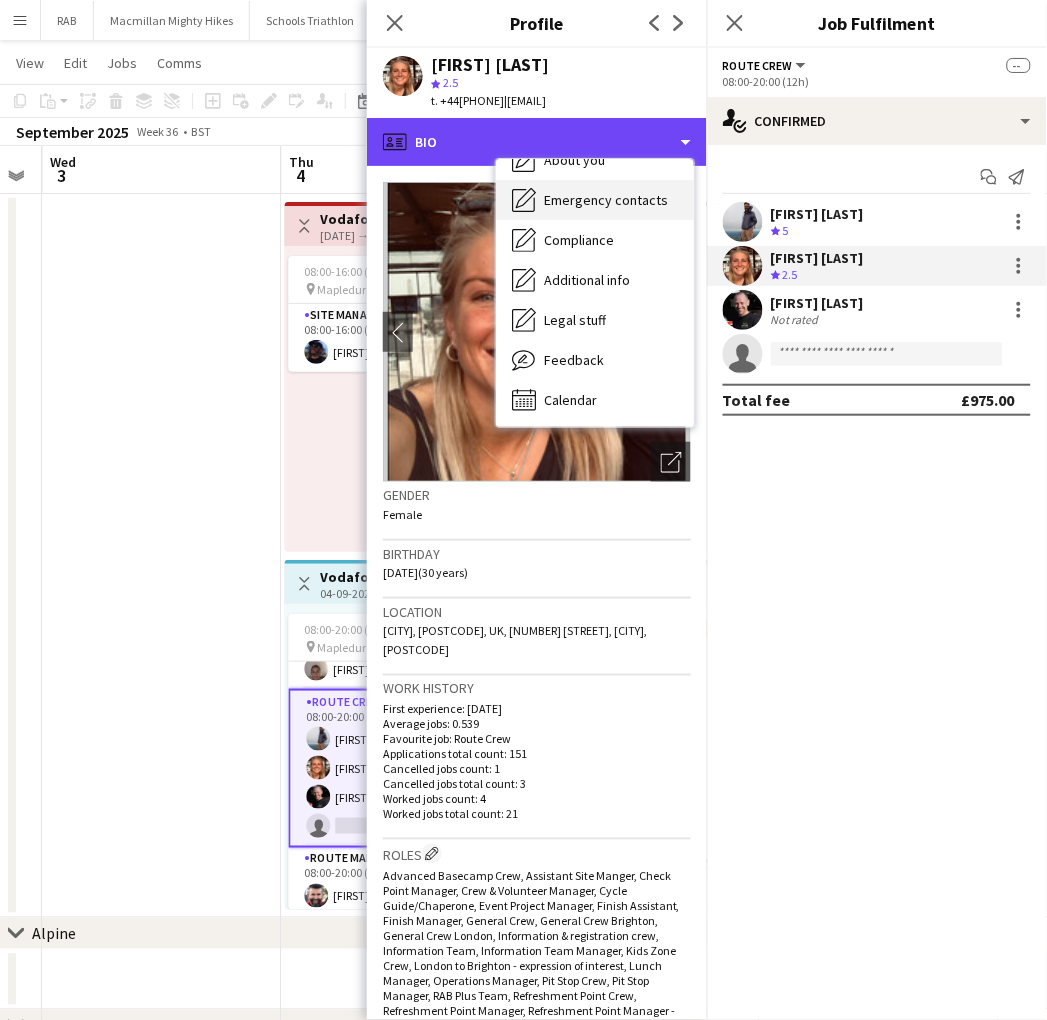 scroll, scrollTop: 105, scrollLeft: 0, axis: vertical 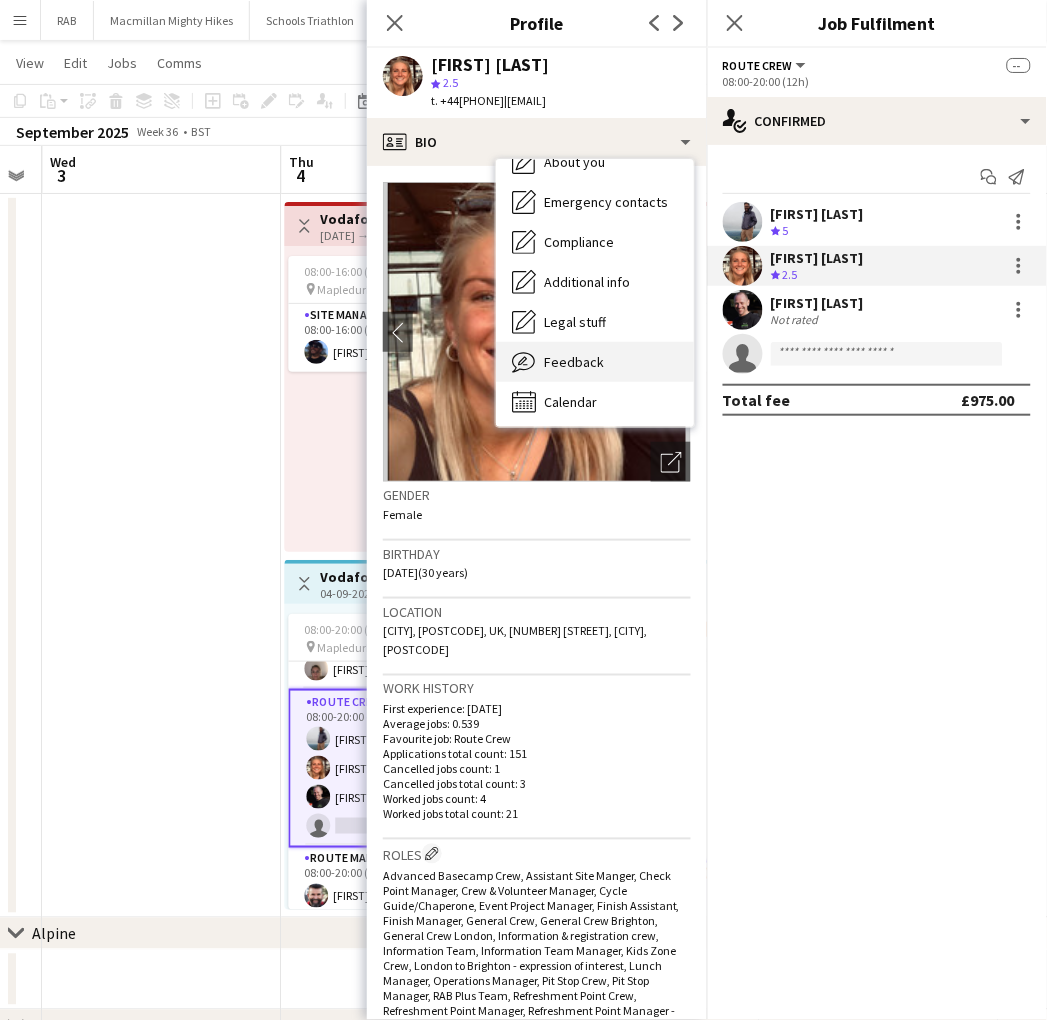 click on "Feedback
Feedback" at bounding box center (595, 362) 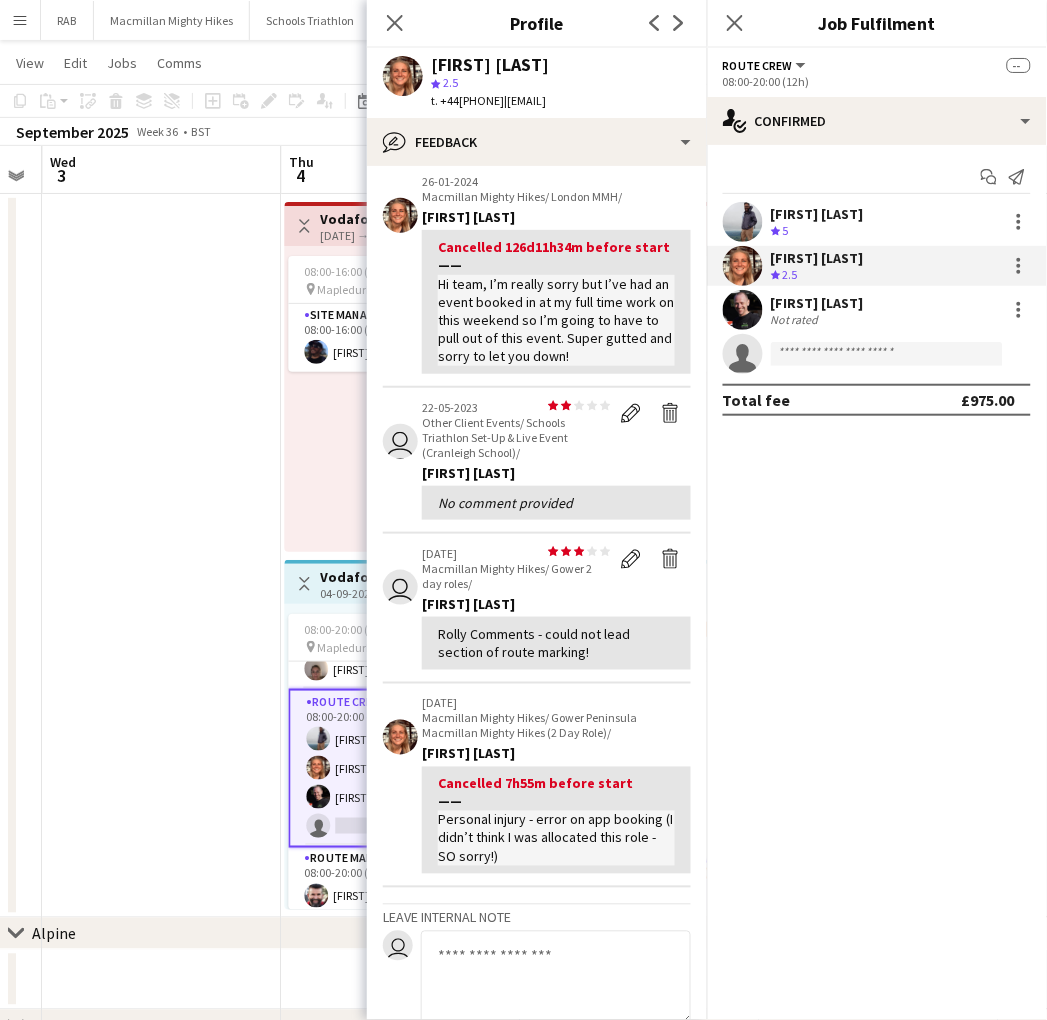 scroll, scrollTop: 322, scrollLeft: 0, axis: vertical 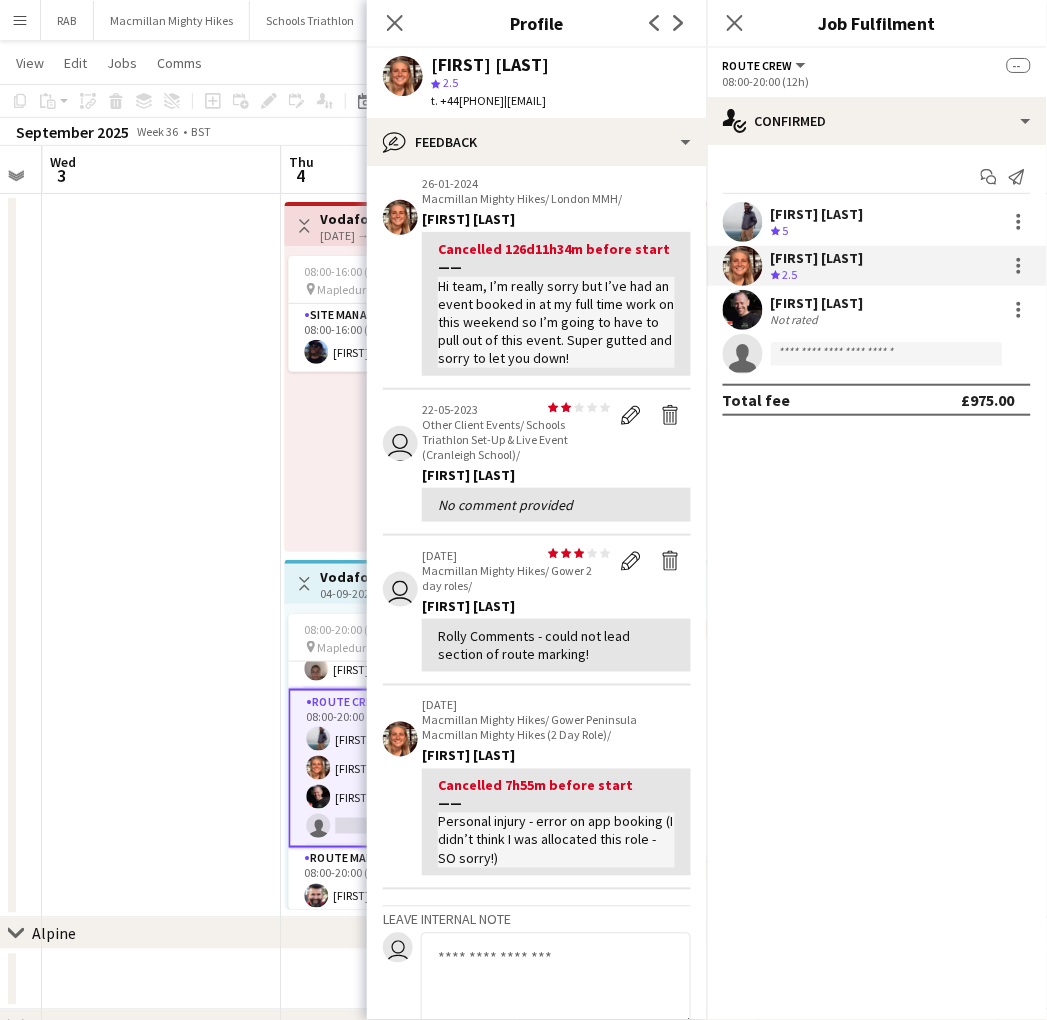 click at bounding box center (743, 222) 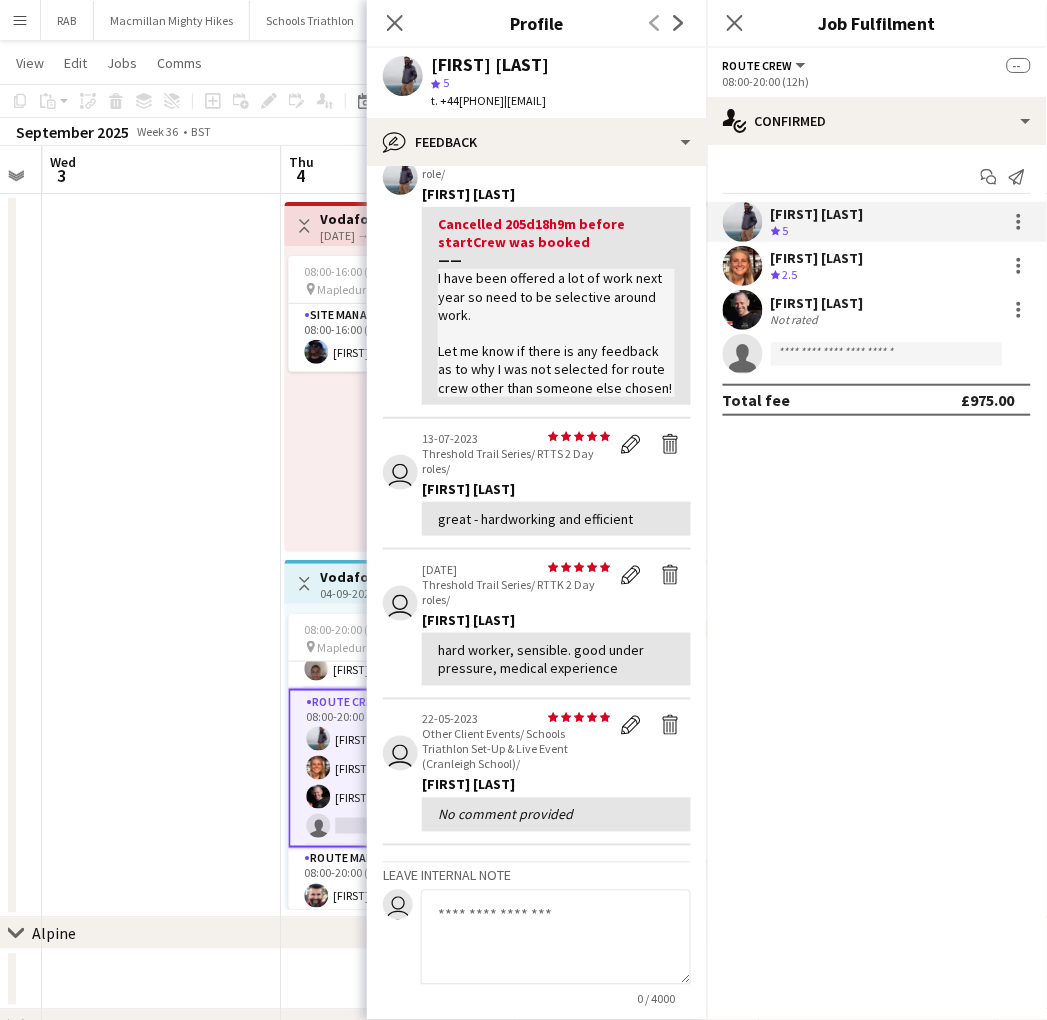 scroll, scrollTop: 423, scrollLeft: 0, axis: vertical 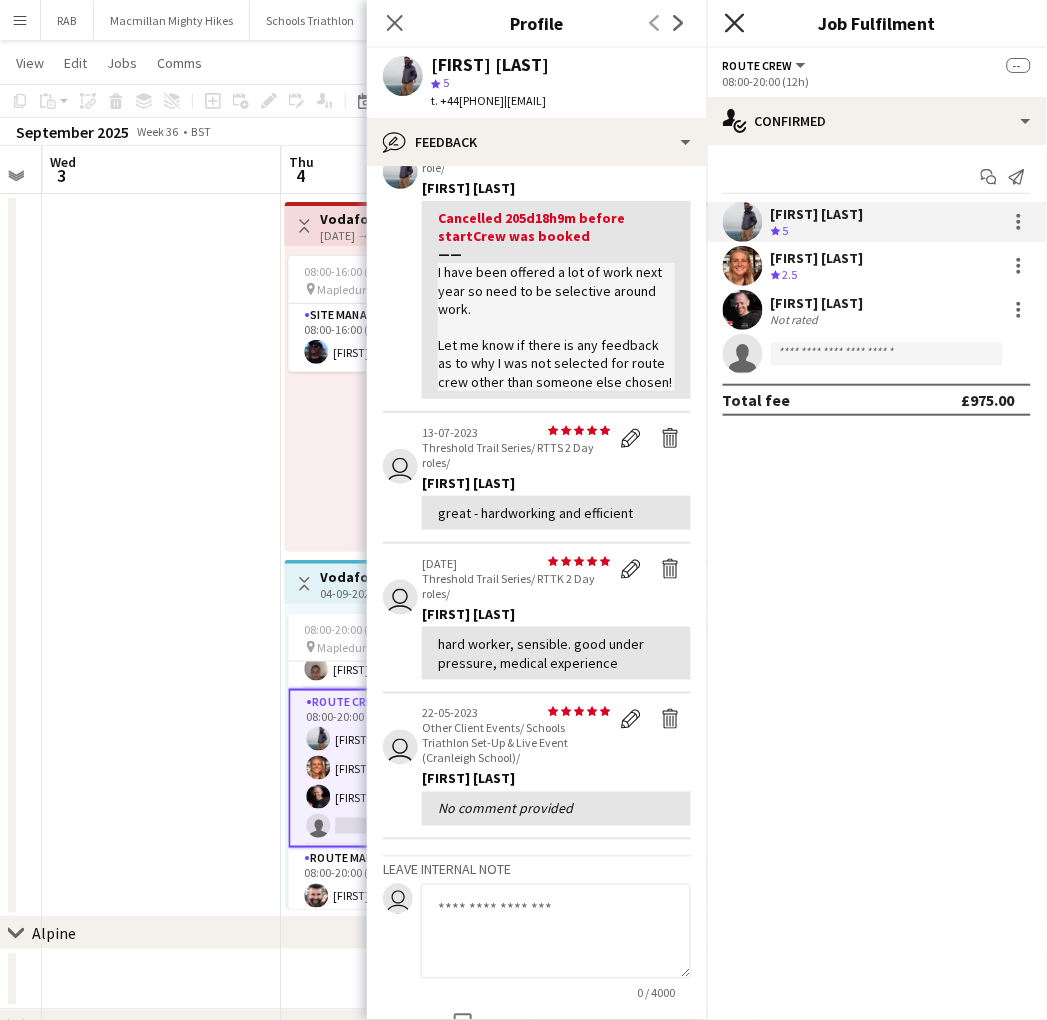 click on "Close pop-in" 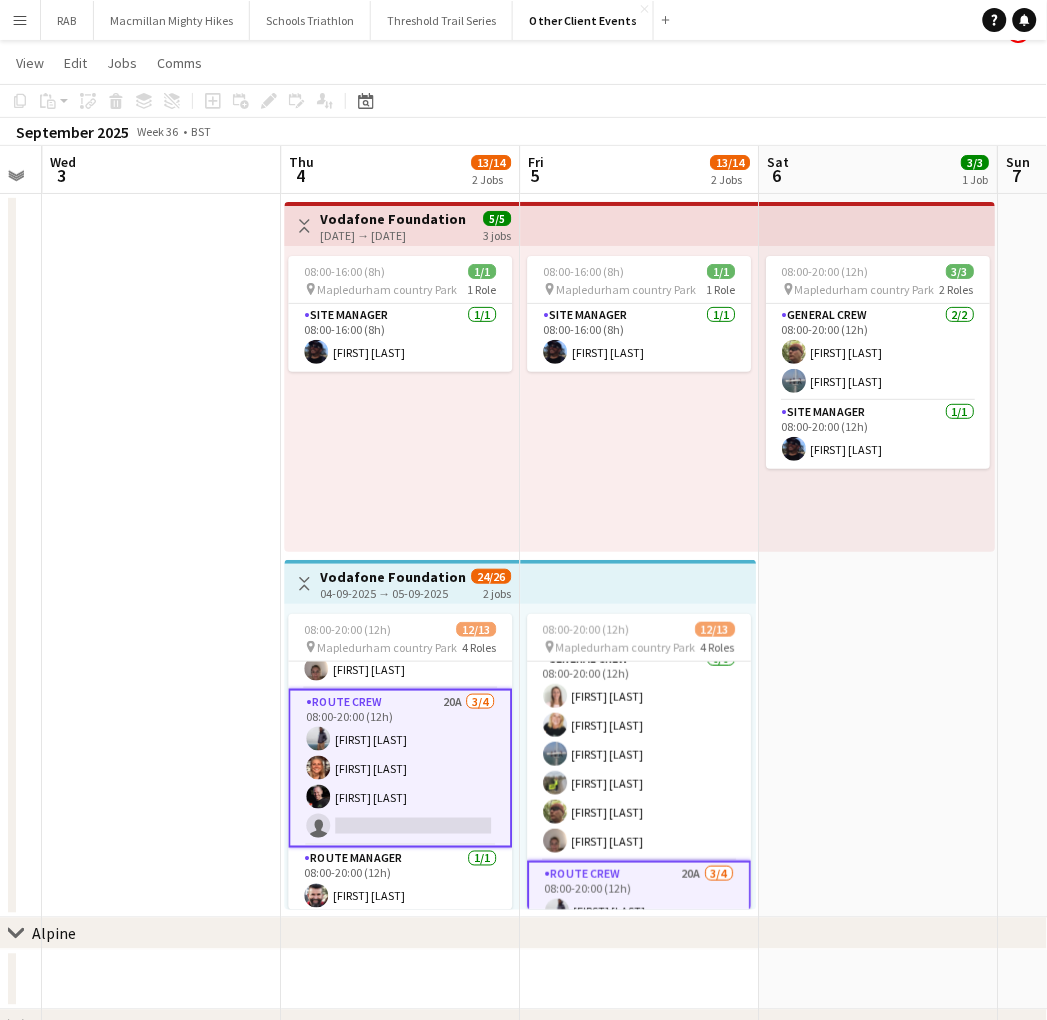 click on "Copy
Paste
Paste   Ctrl+V Paste with crew  Ctrl+Shift+V
Paste linked Job
Delete
Group
Ungroup
Add job
Add linked Job
Edit
Edit linked Job
Applicants
Date picker
SEP 2025 SEP 2025 Monday M Tuesday T Wednesday W Thursday T Friday F Saturday S Sunday S  SEP   1   2   3   4   5   6   7   8   9   10   11   12   13   14   15   16   17   18   19   20   21   22   23   24   25   26   27   28   29   30
Comparison range
Comparison range
Today" 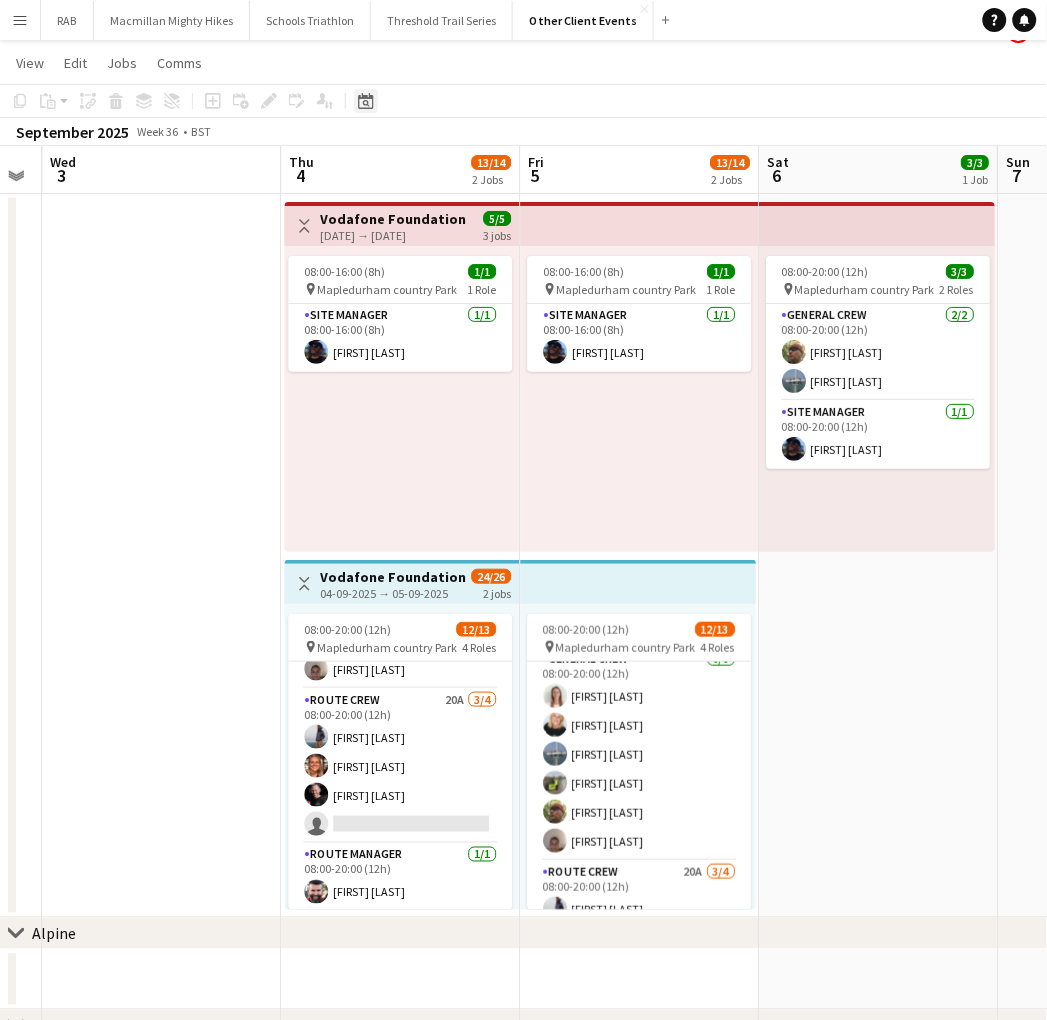 click 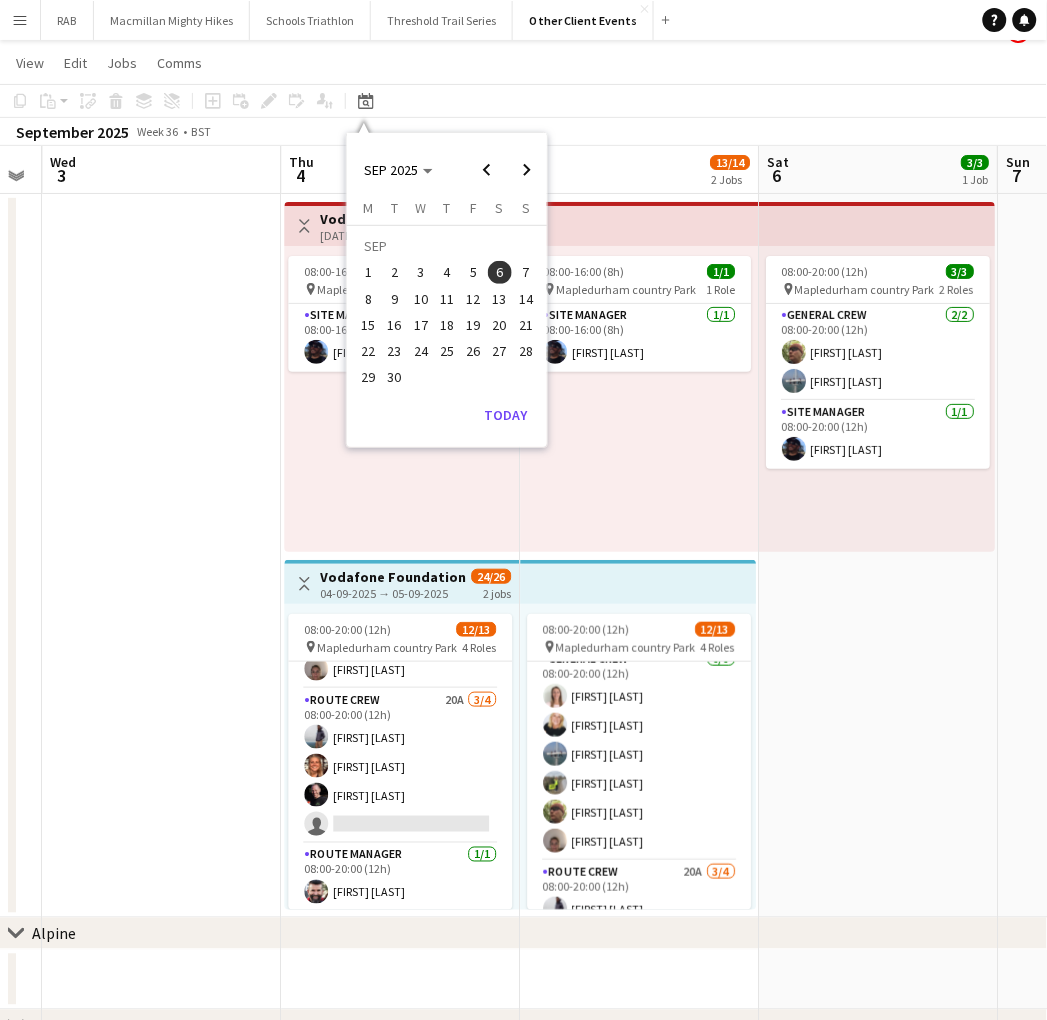 click on "21" at bounding box center [526, 325] 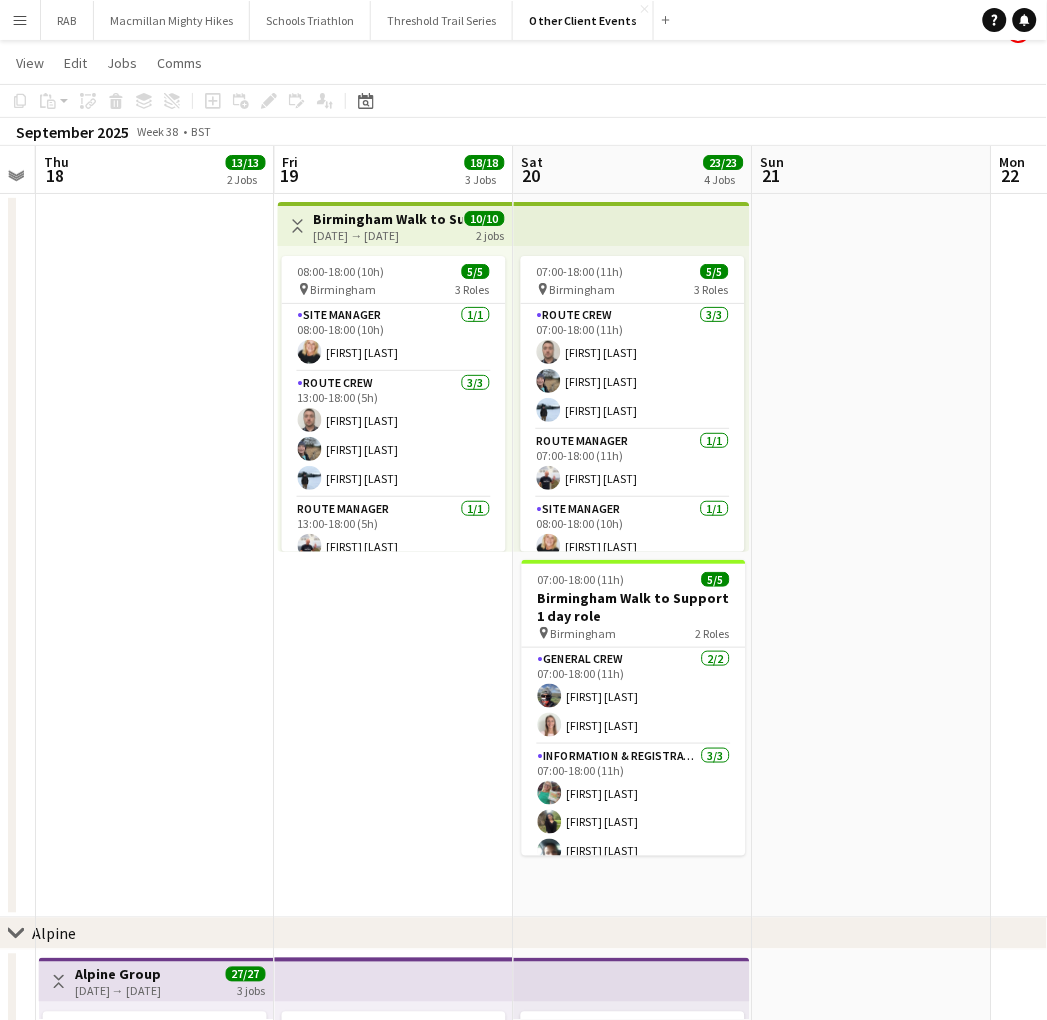 scroll, scrollTop: 0, scrollLeft: 440, axis: horizontal 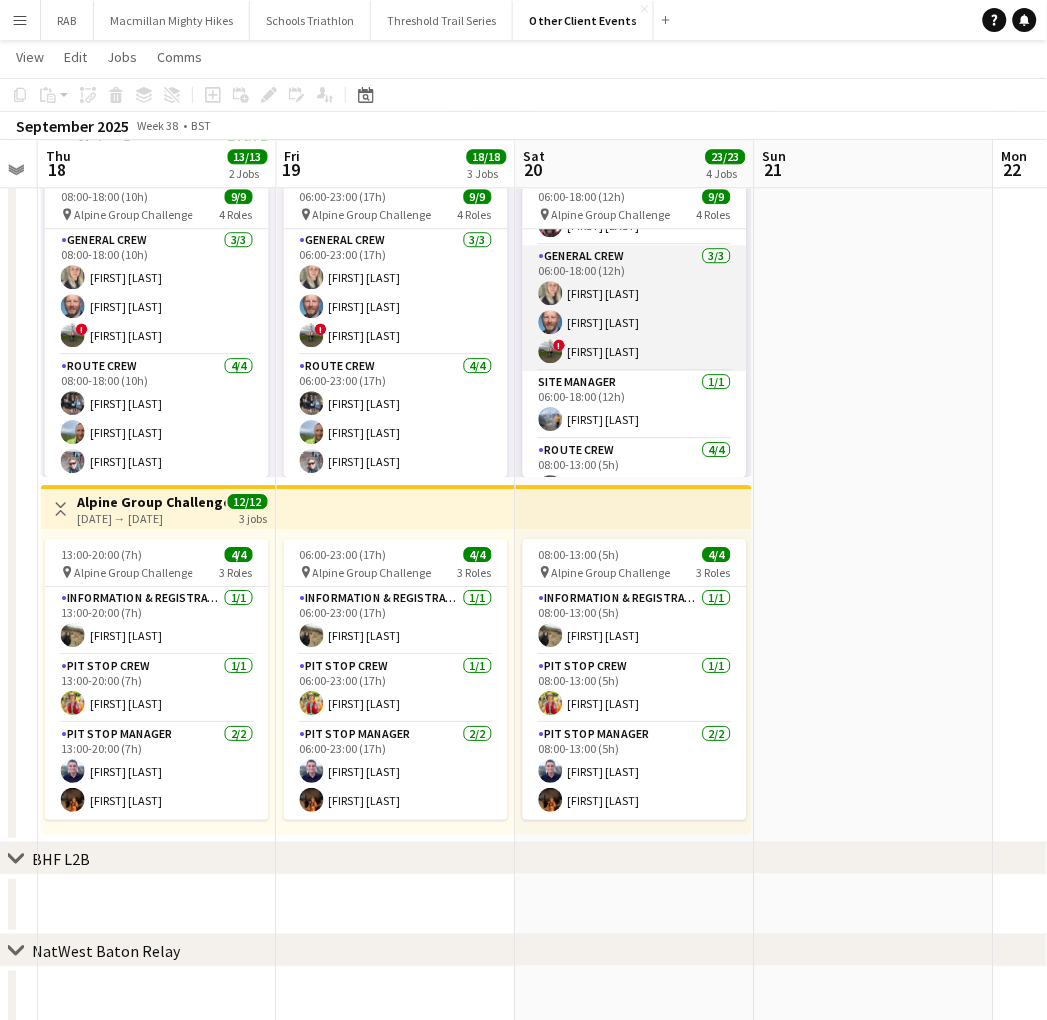 click on "General Crew   3/3   06:00-18:00 (12h)
[FIRST] [LAST] [FIRST] [LAST] ! [FIRST] [LAST]" at bounding box center (635, 308) 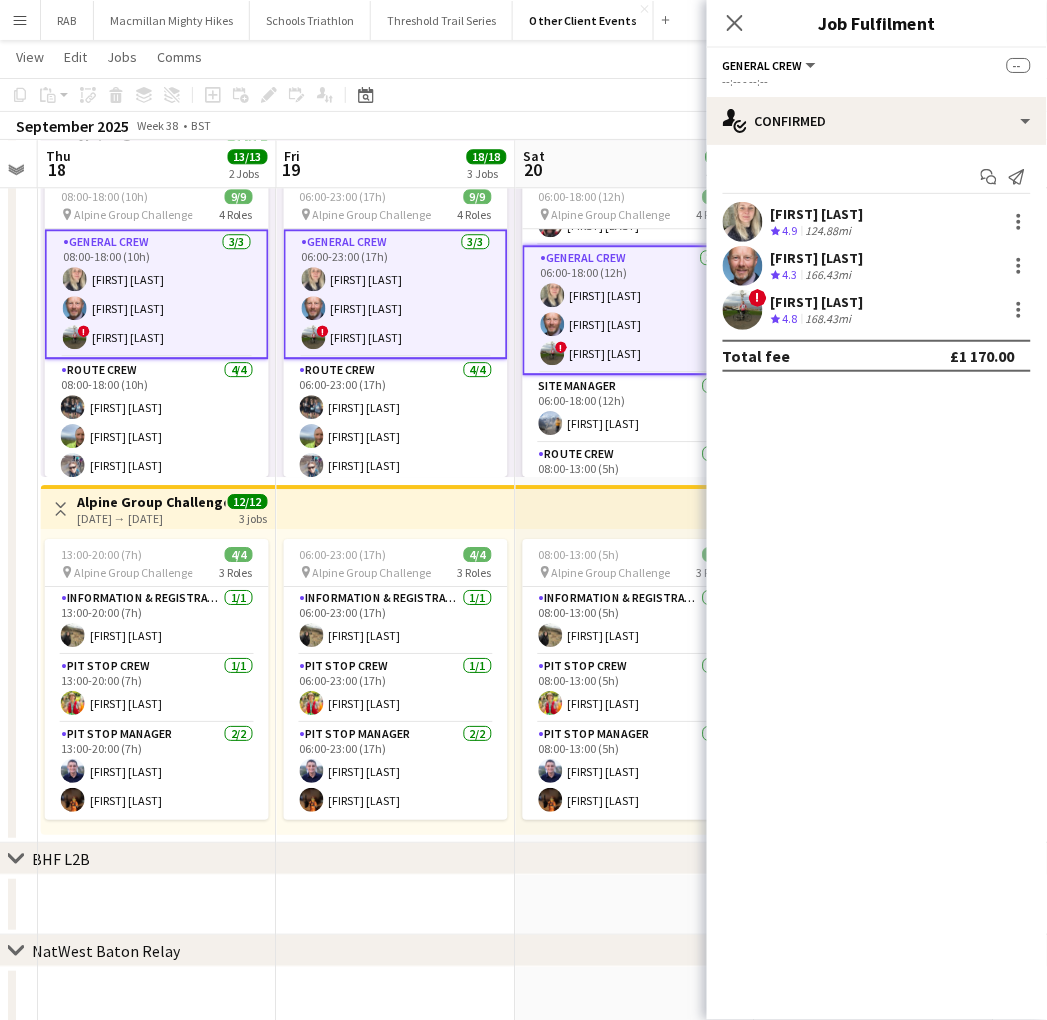 click at bounding box center (743, 310) 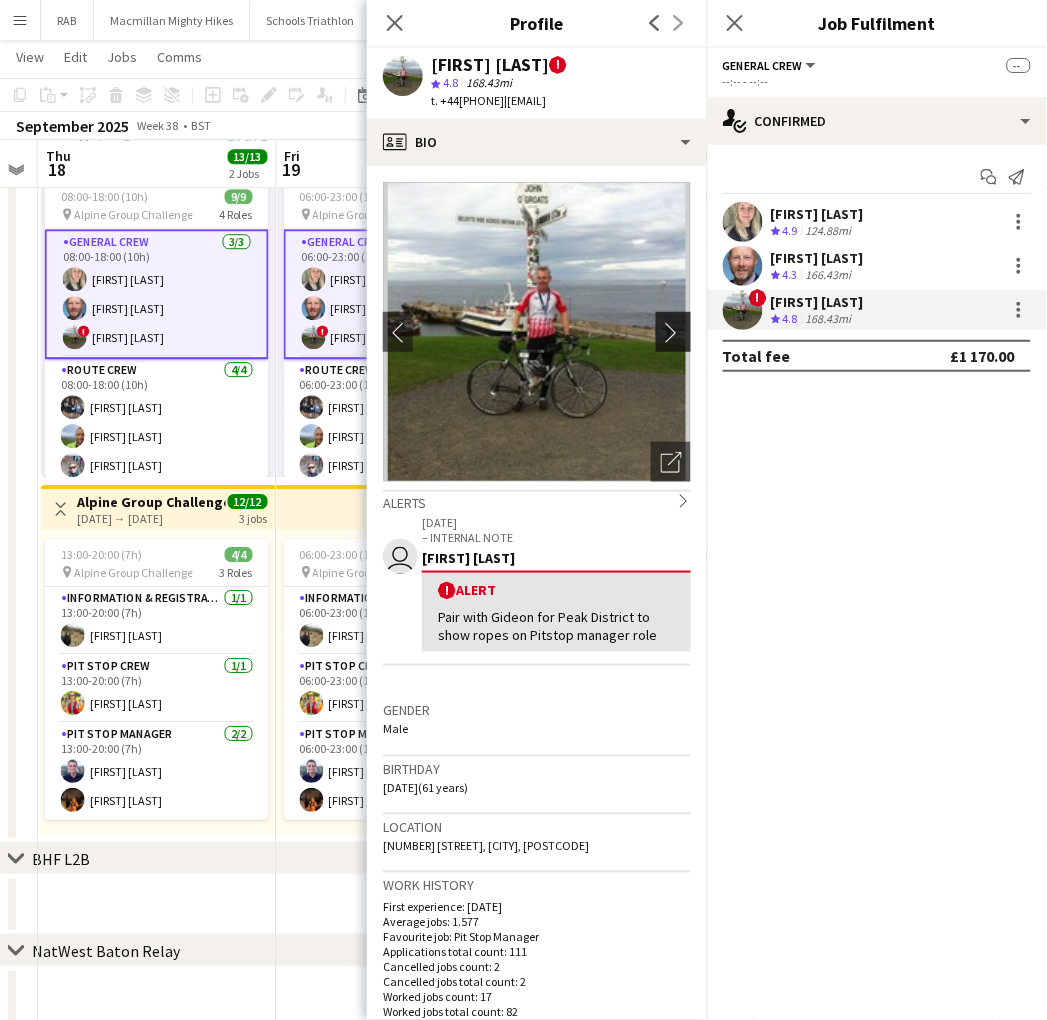 click on "chevron-right" 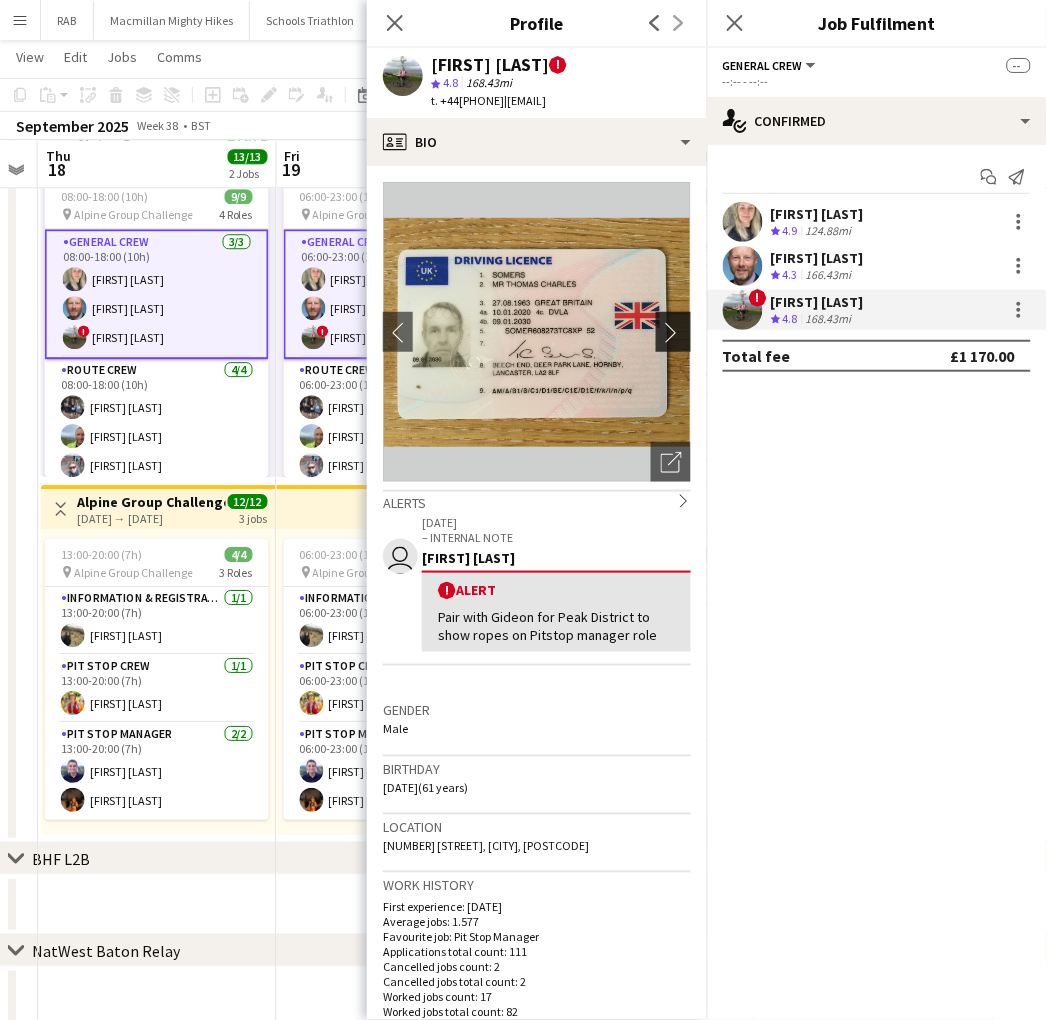 click on "chevron-right" 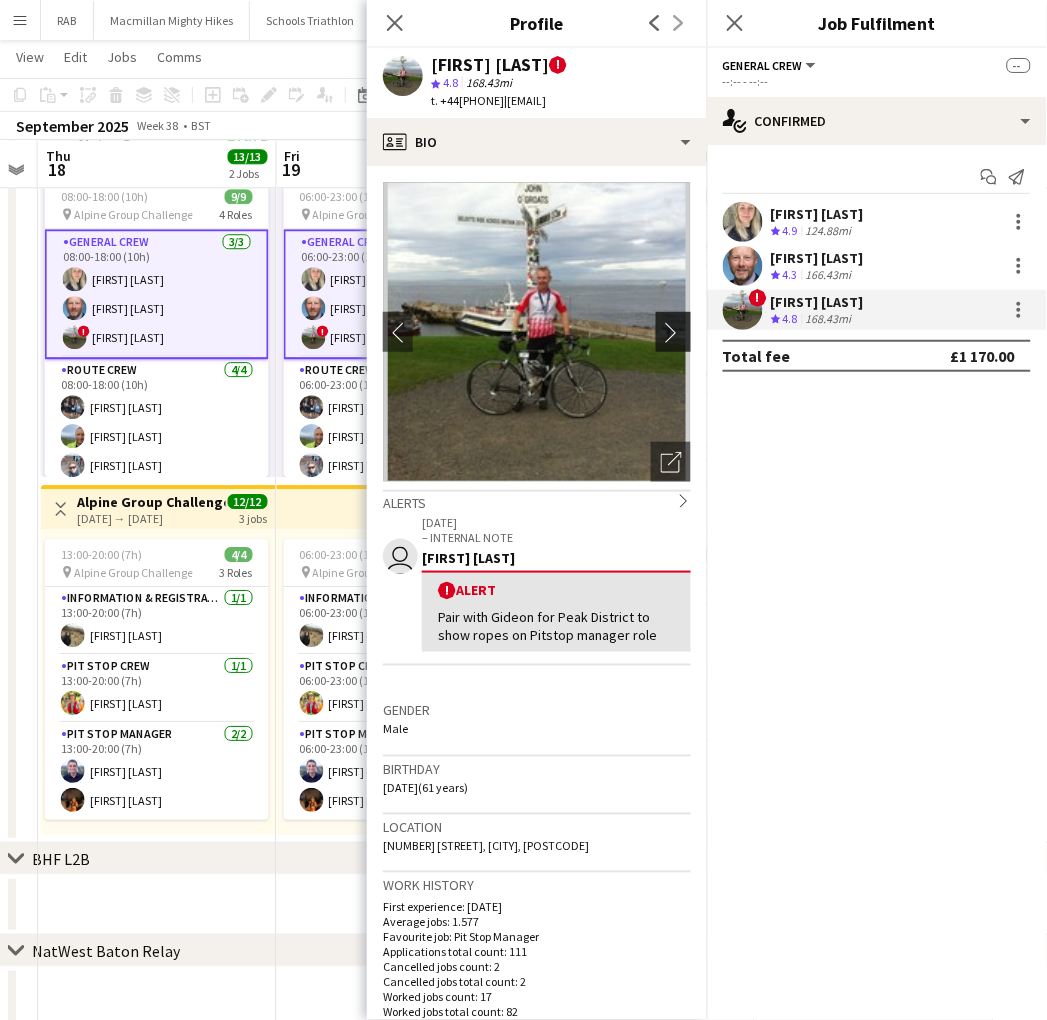 click on "chevron-right" 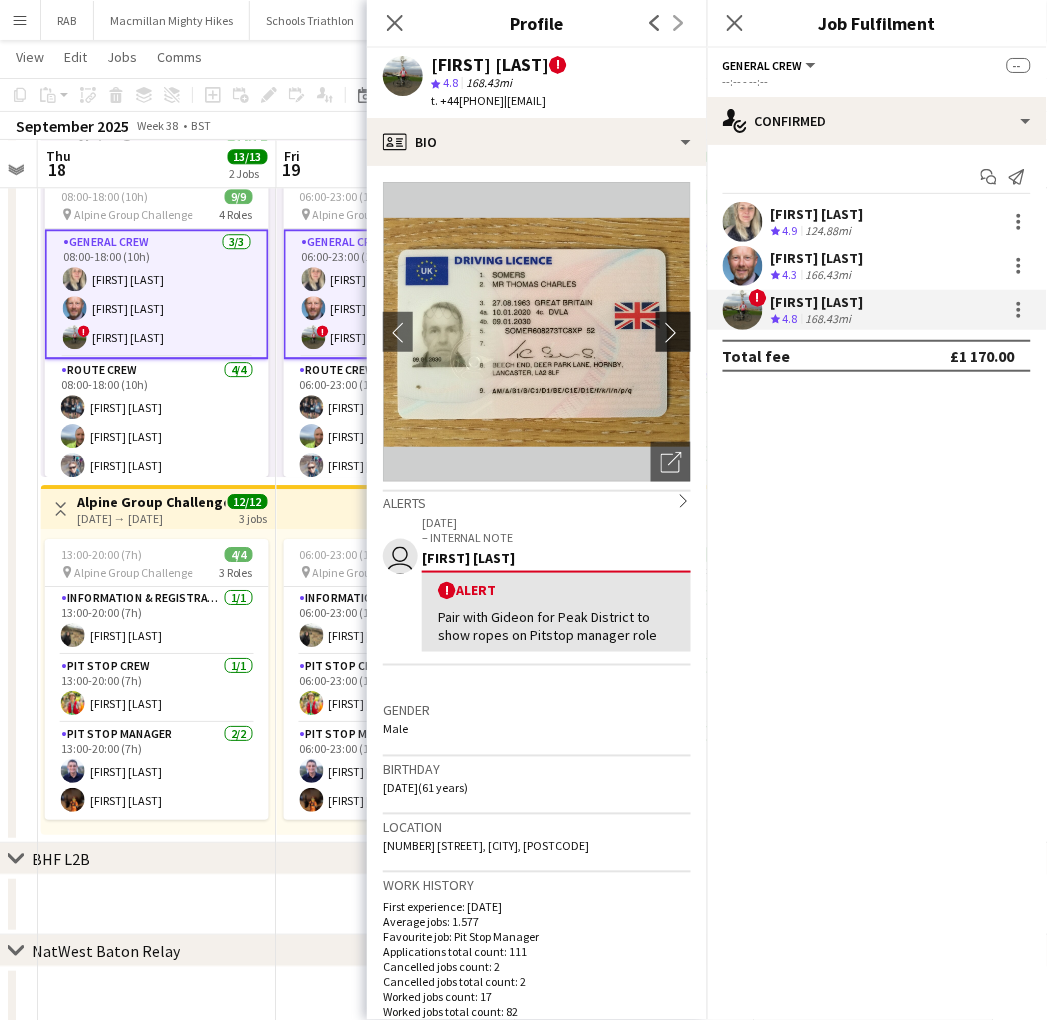 click on "chevron-right" 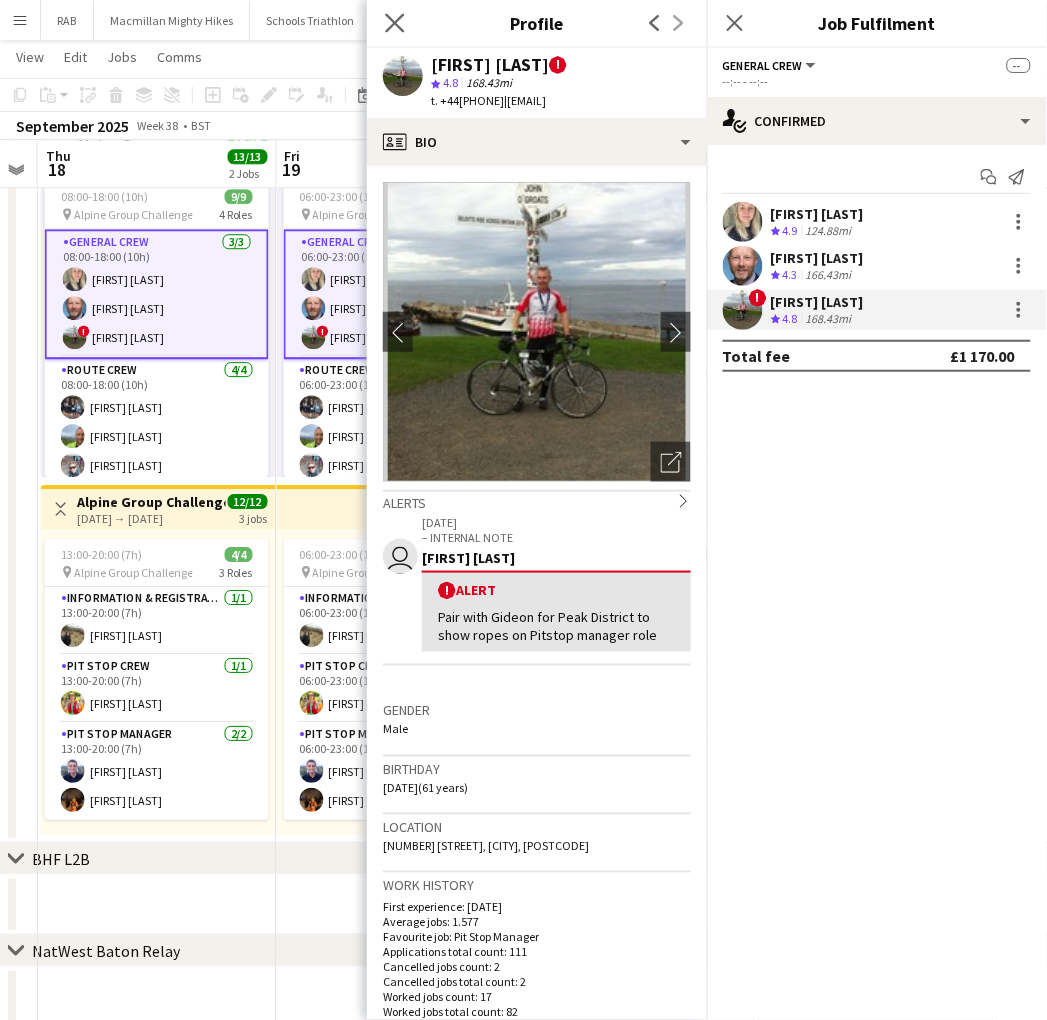 click on "Close pop-in" 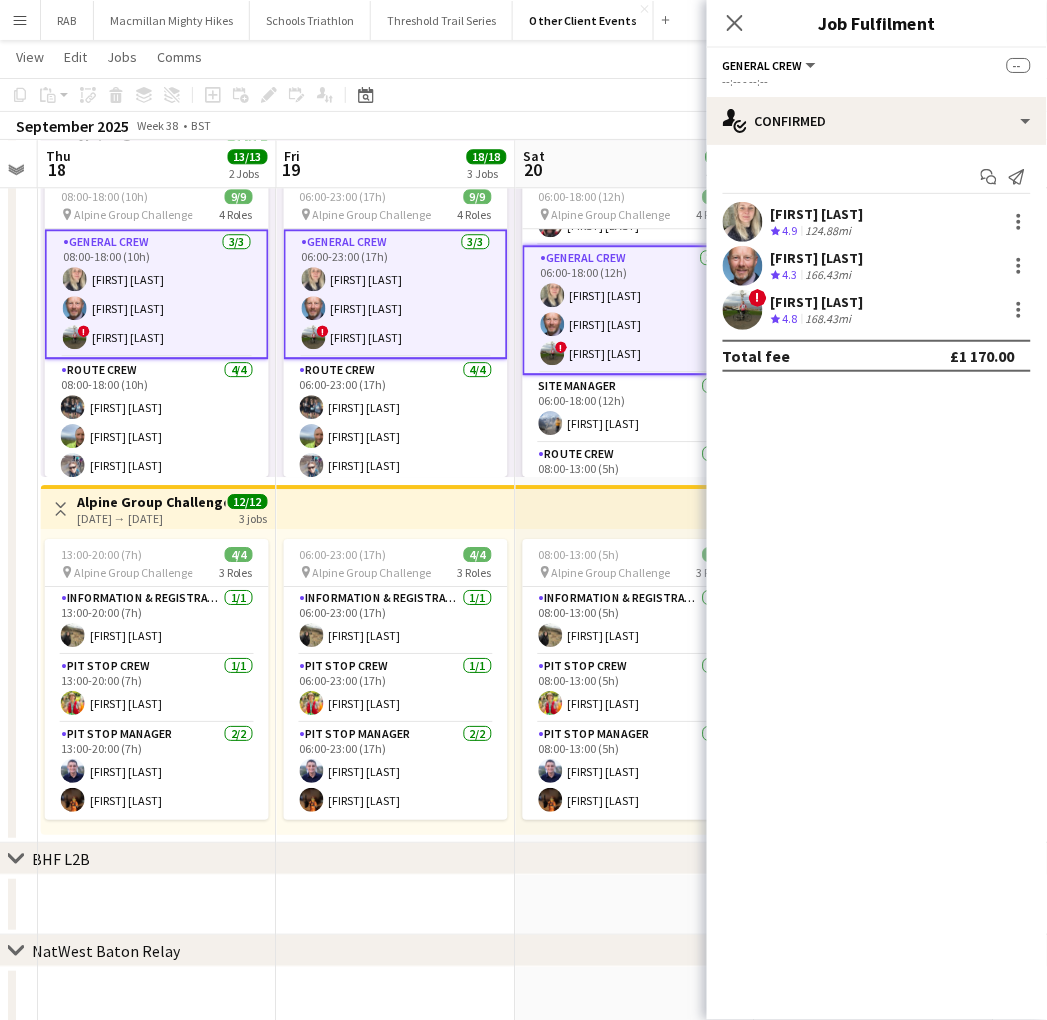 click at bounding box center (743, 266) 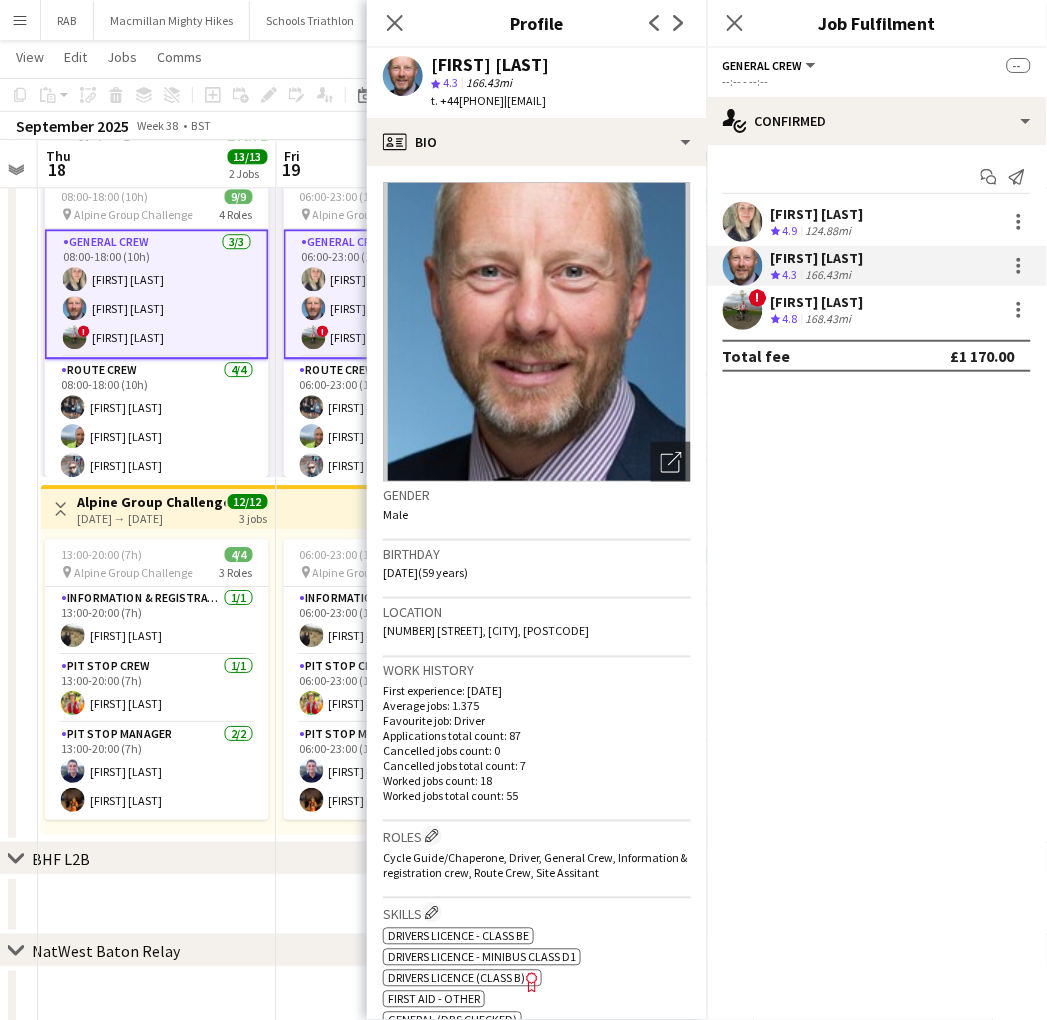 drag, startPoint x: 523, startPoint y: 105, endPoint x: 444, endPoint y: 104, distance: 79.00633 